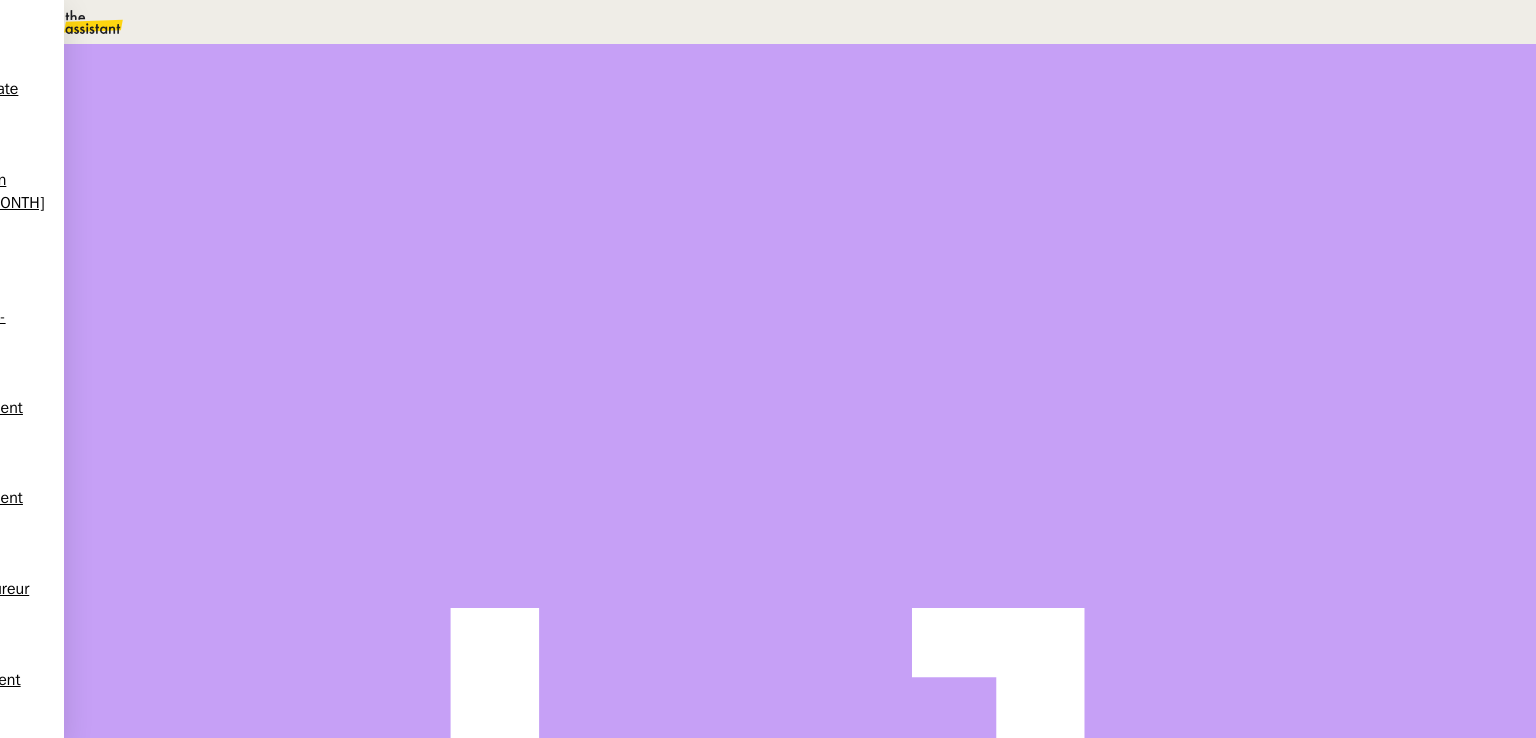 scroll, scrollTop: 0, scrollLeft: 0, axis: both 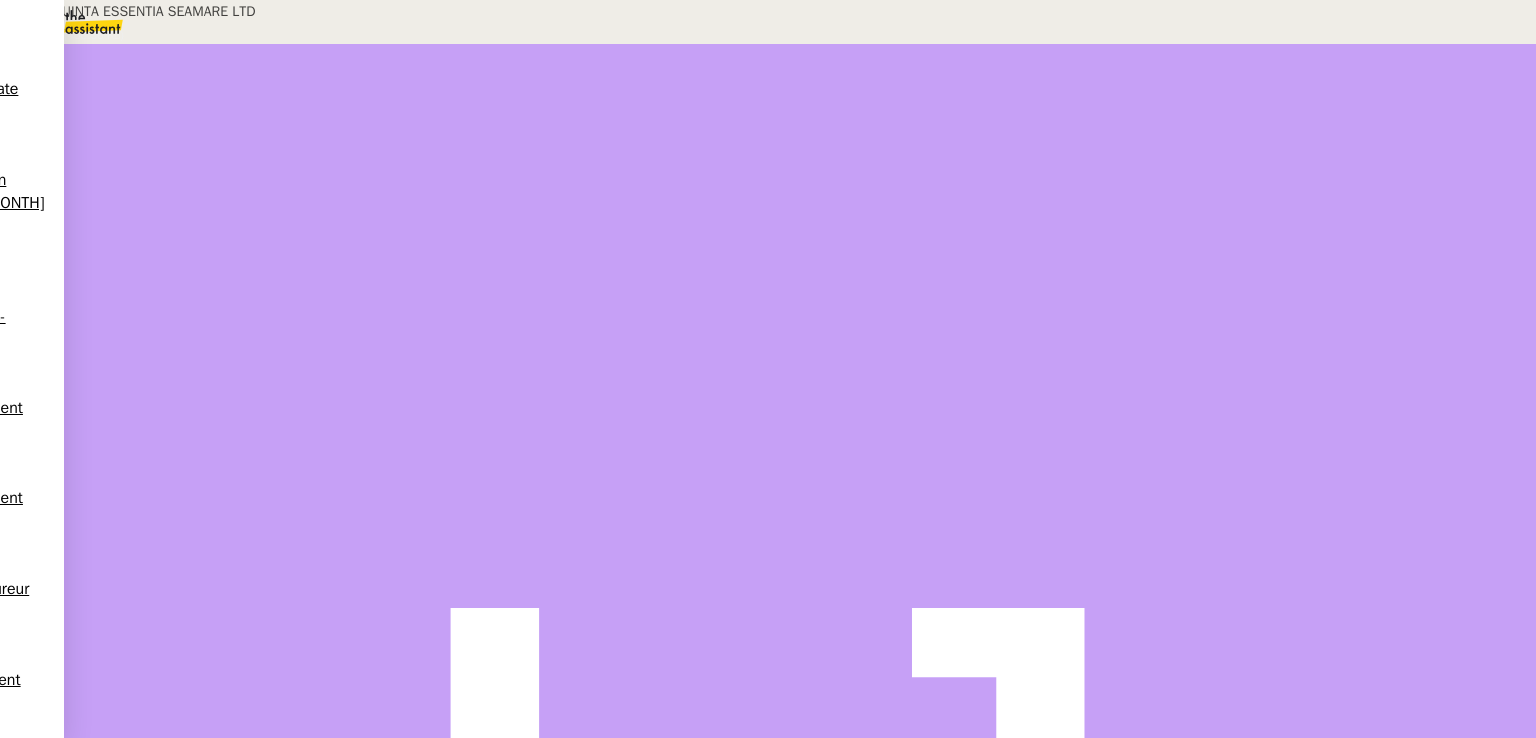 click on "EC PSPI QUINTA ESSENTIA SEAMARE LTD [YEAR].pdf" at bounding box center (689, 681) 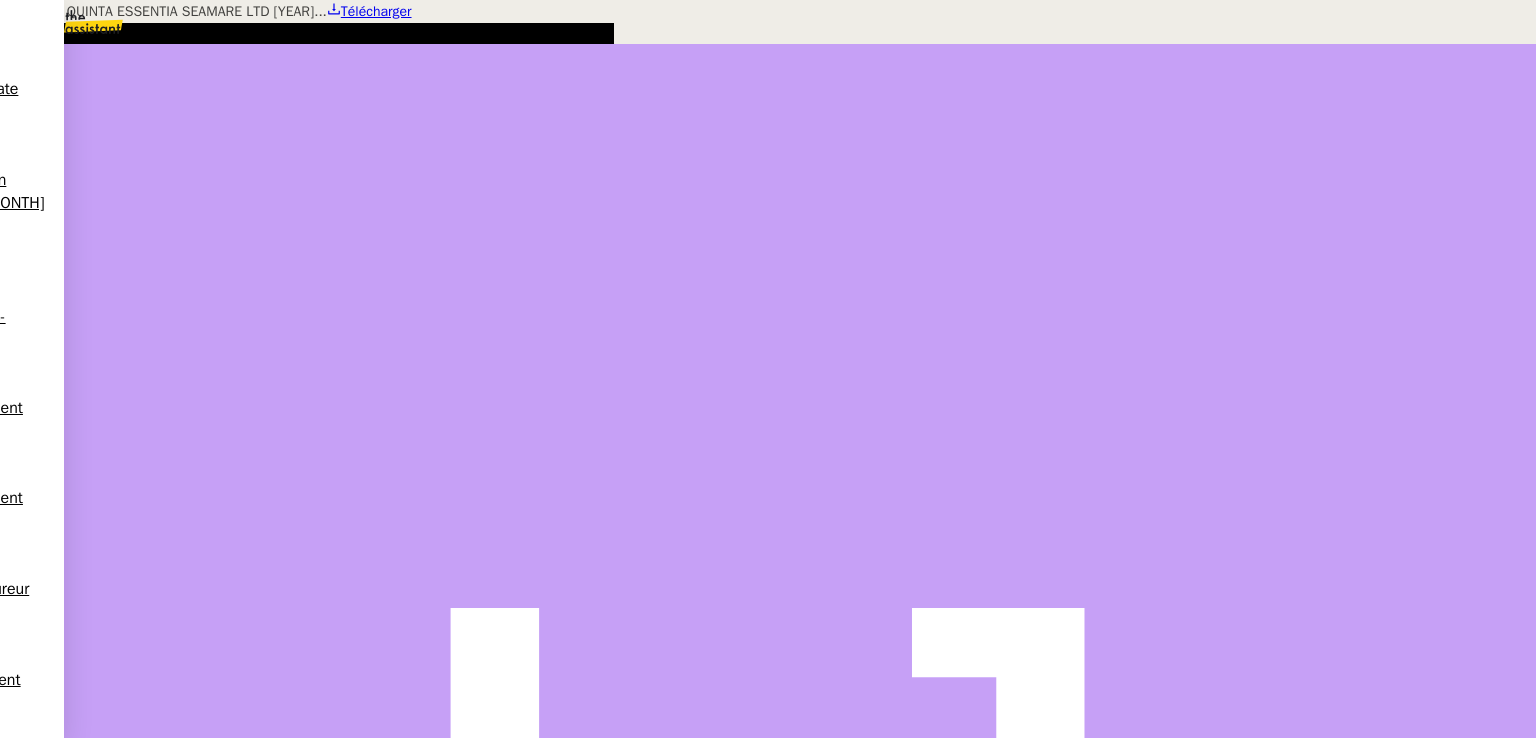 click at bounding box center (768, 0) 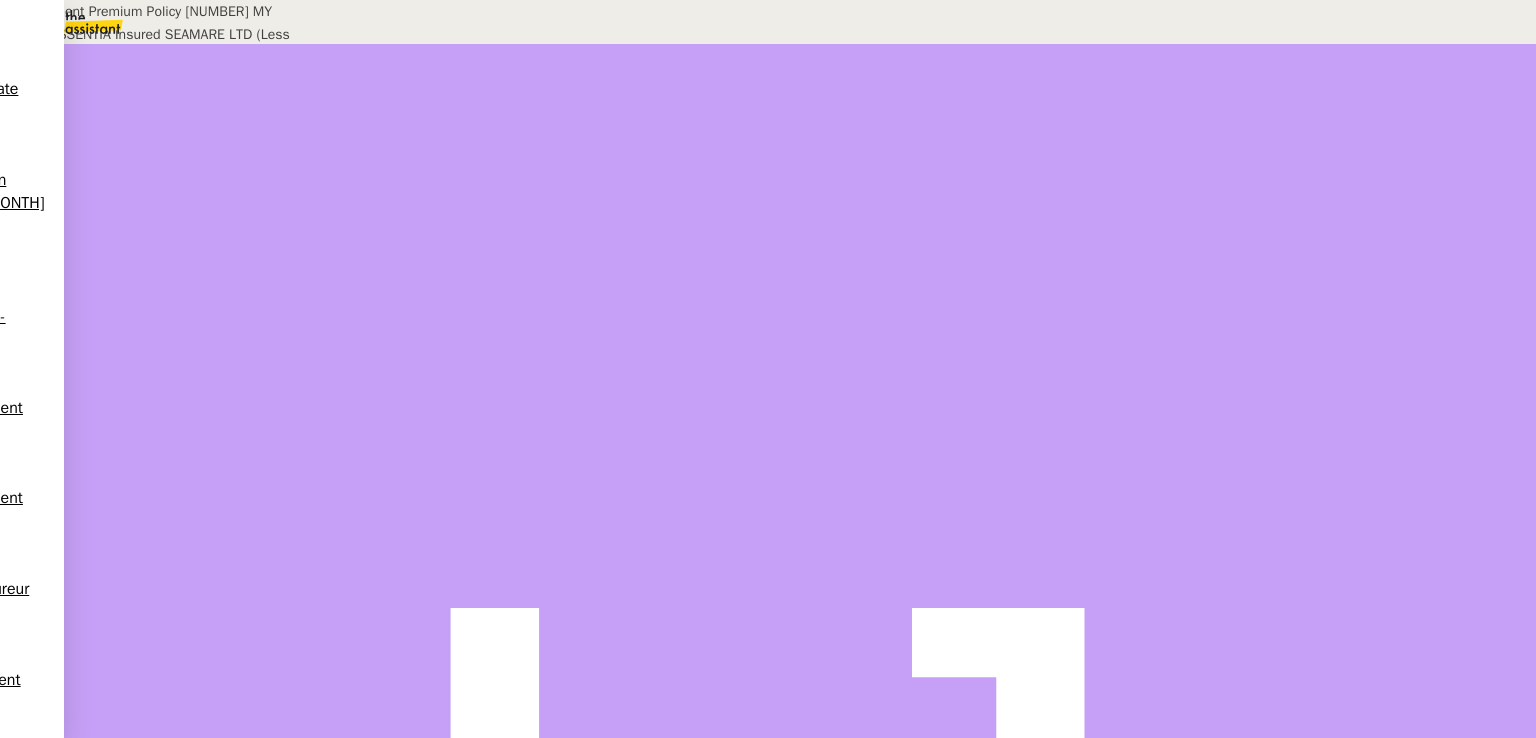 click on "PSPI Payment Premium Policy 13788 MY QUINTA ESSENTIA Insured SEAMARE LTD (Less c..." at bounding box center (689, 681) 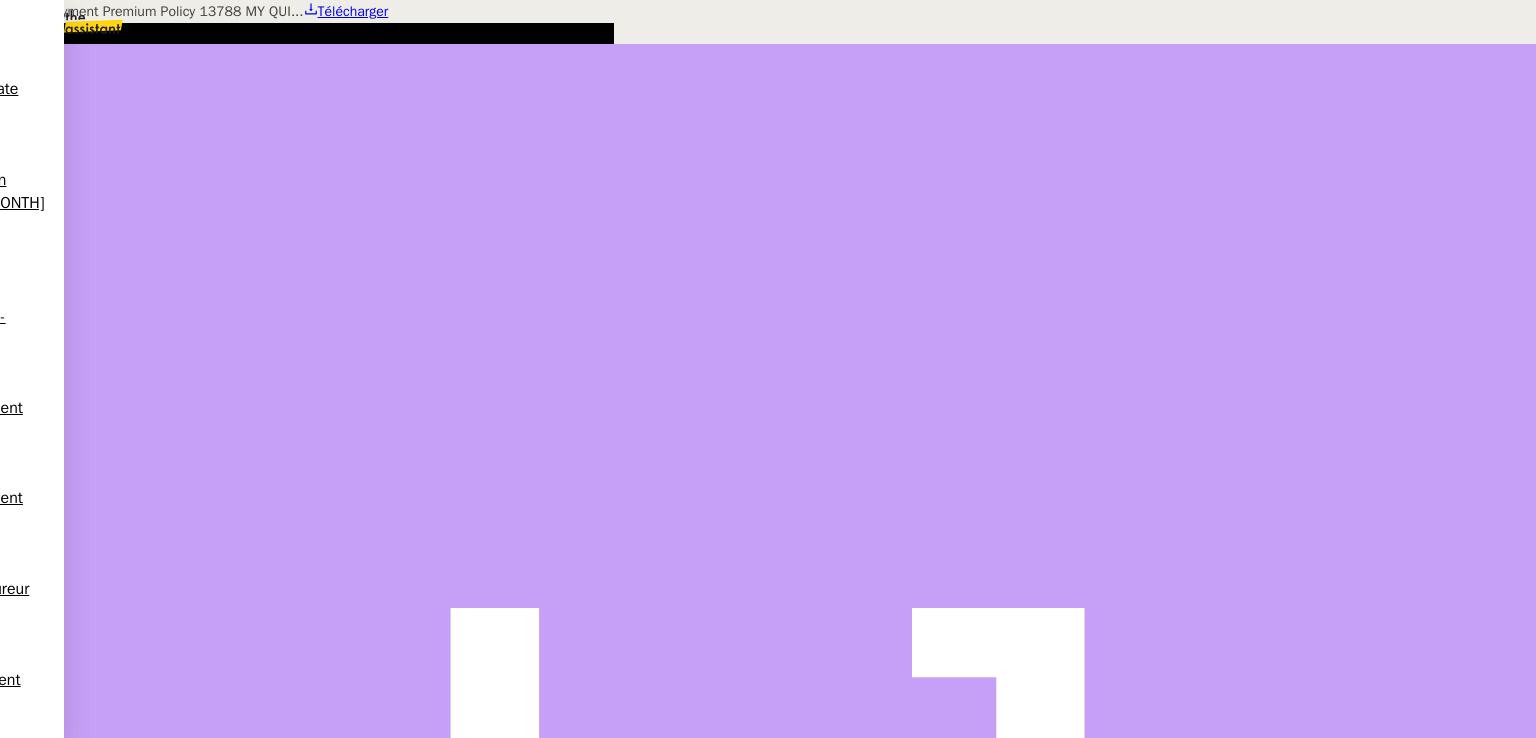 click at bounding box center [768, 0] 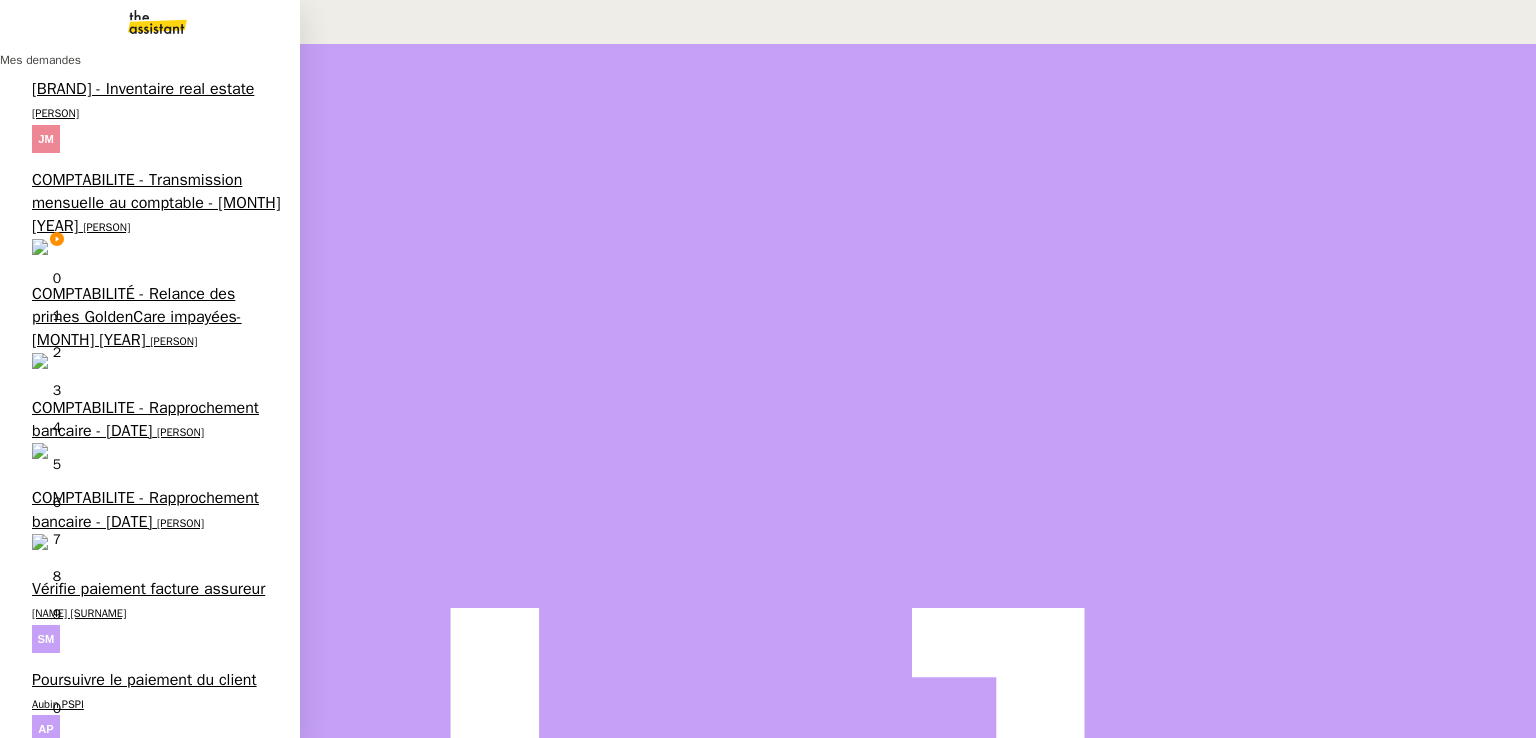 click on "[PERSON]" at bounding box center (106, 227) 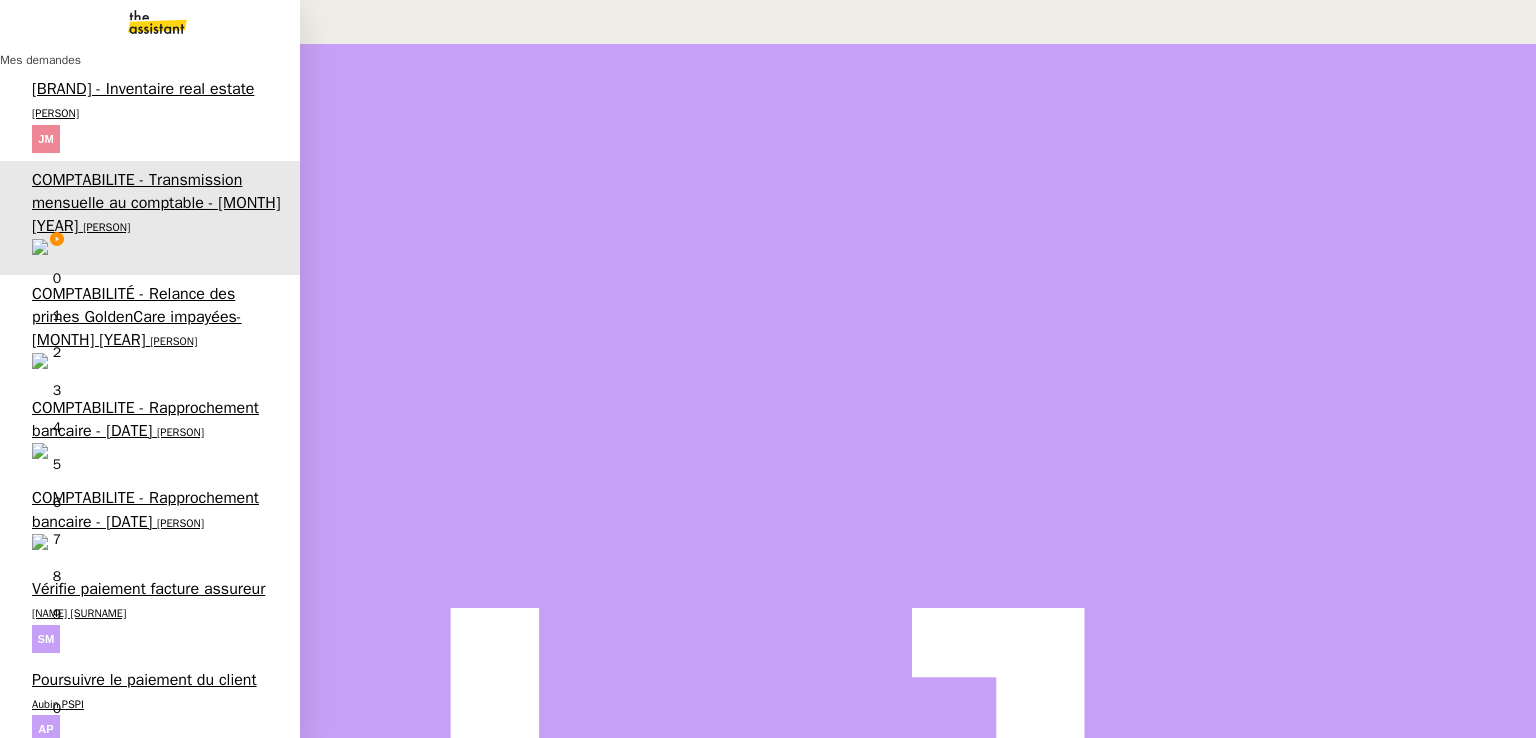 scroll, scrollTop: 268, scrollLeft: 0, axis: vertical 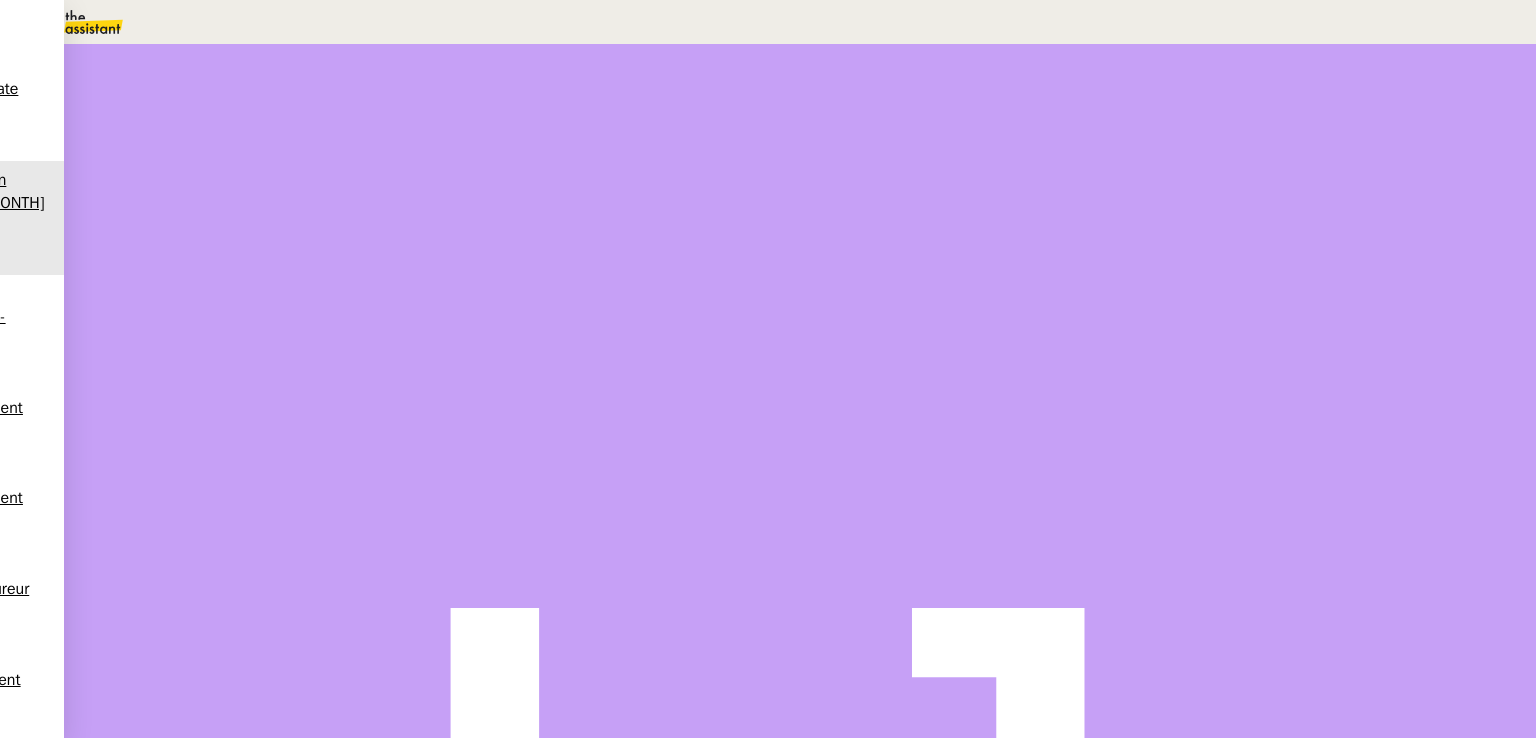 click on "Commentaire" at bounding box center (956, 239) 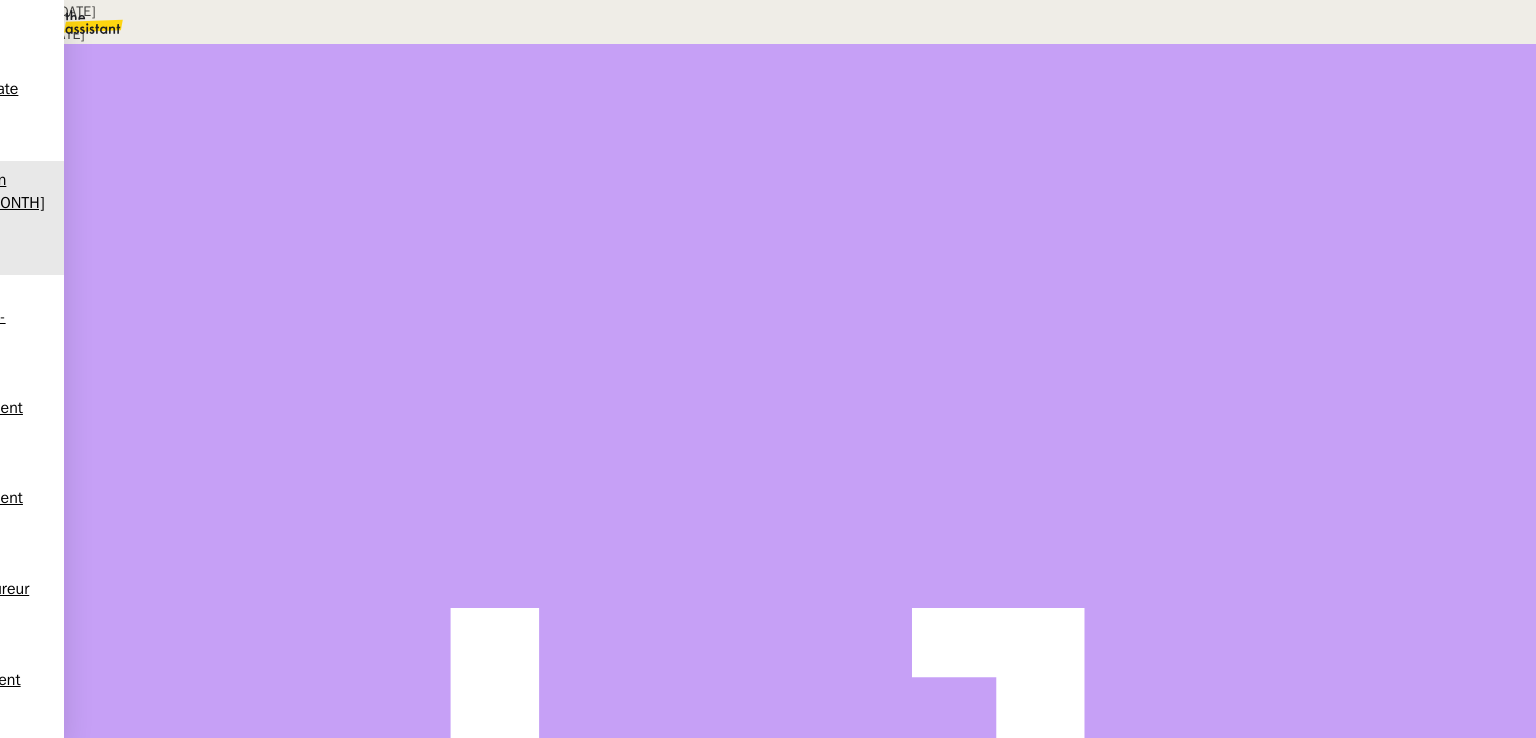 click on "Créée le [DATE] MAJ le [DATE] Contexte : Cette procédure vise à rassembler les éléments de pré-comptabilité traités en fin de mois précédent et de les envoyer au comptable Récurrence : Le [DAY] de chaque mois pour M-1 Déclenchement : Automatique PROCÉDURE : Se connecter à la banque UBS et télécharger les relevés bancaires des 4 comptes (avec le détail) sur la période du mois précédent Sur le DRIVE , déposer les relevés dans les dossiers de chaque compte du mois correspondant où les justificatifs ont été précédemment ajoutés Envoyer à [NAME] le template " PSPI - ENVOI COMPTABILITE NAGIB " en mettant à jour le lien du DRIVE" at bounding box center (768, 247) 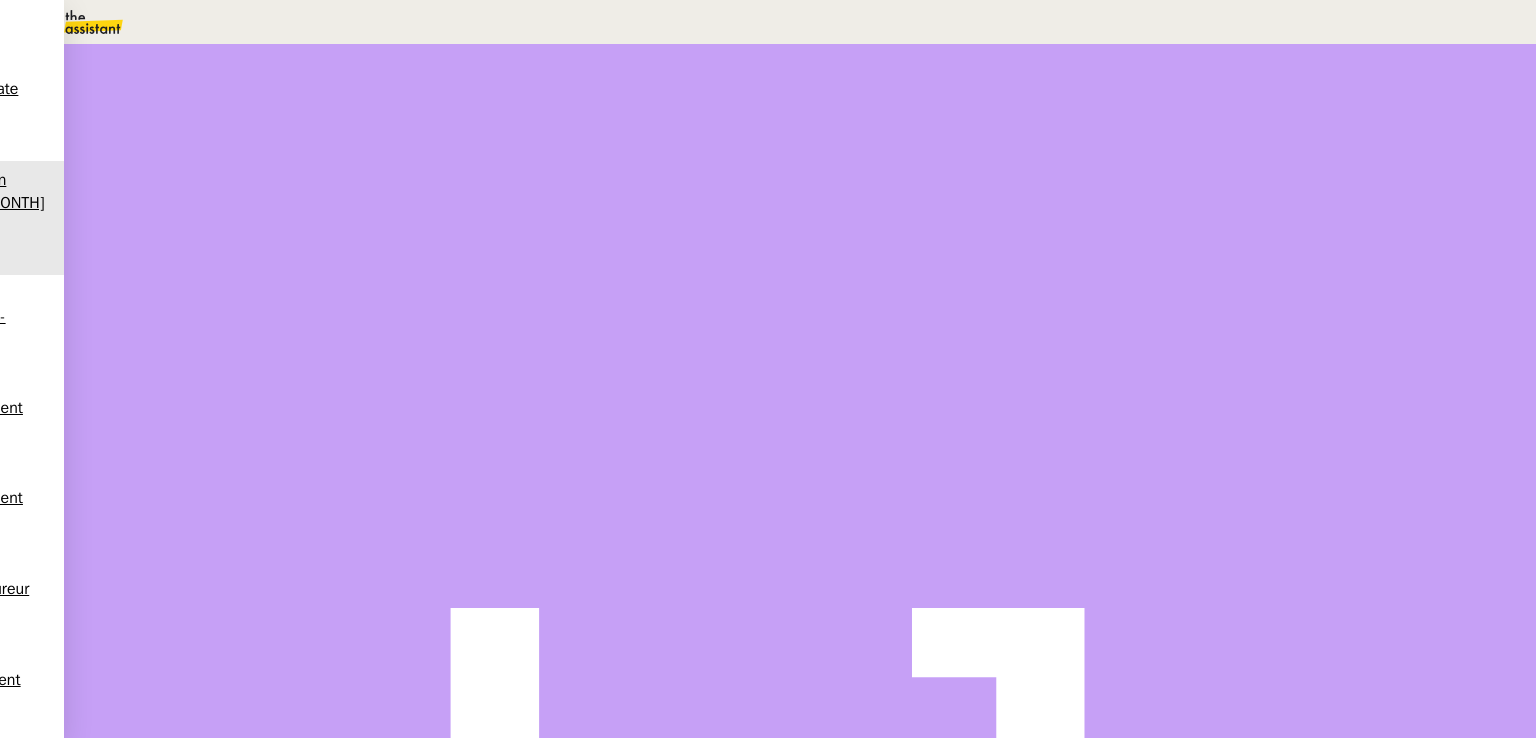 click on "Traitement" at bounding box center (496, 286) 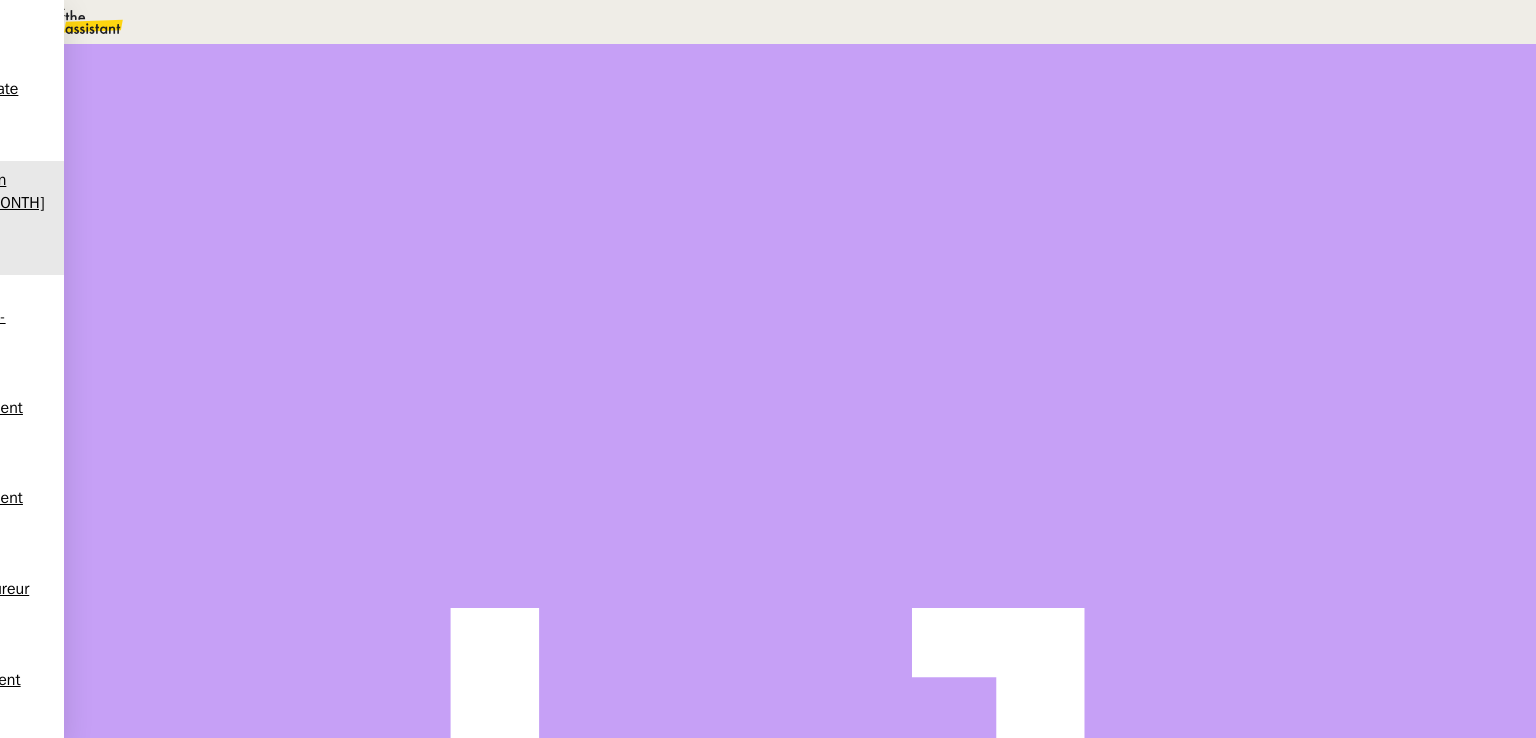 click on "Traitement" at bounding box center (1198, 130) 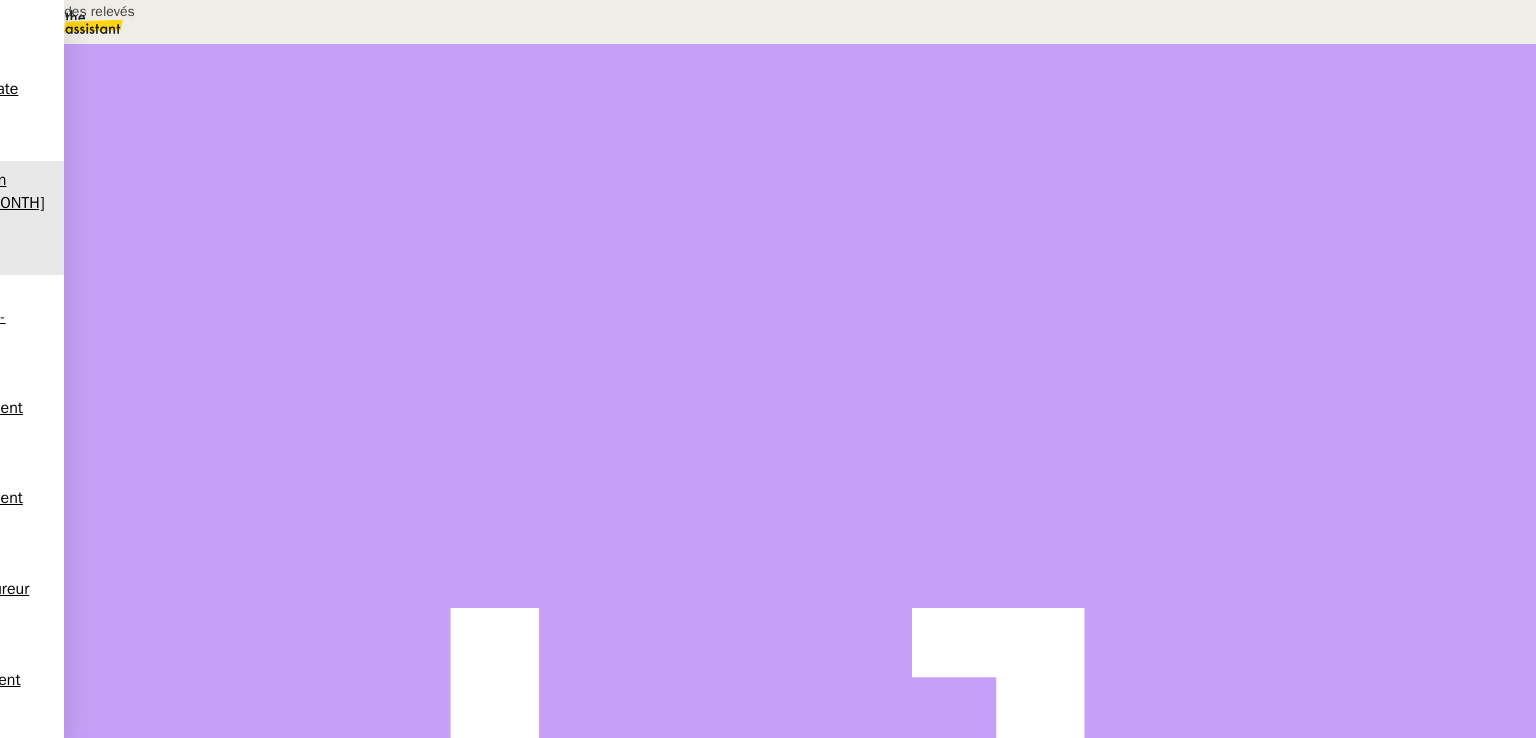 type on "Extraction des relevés" 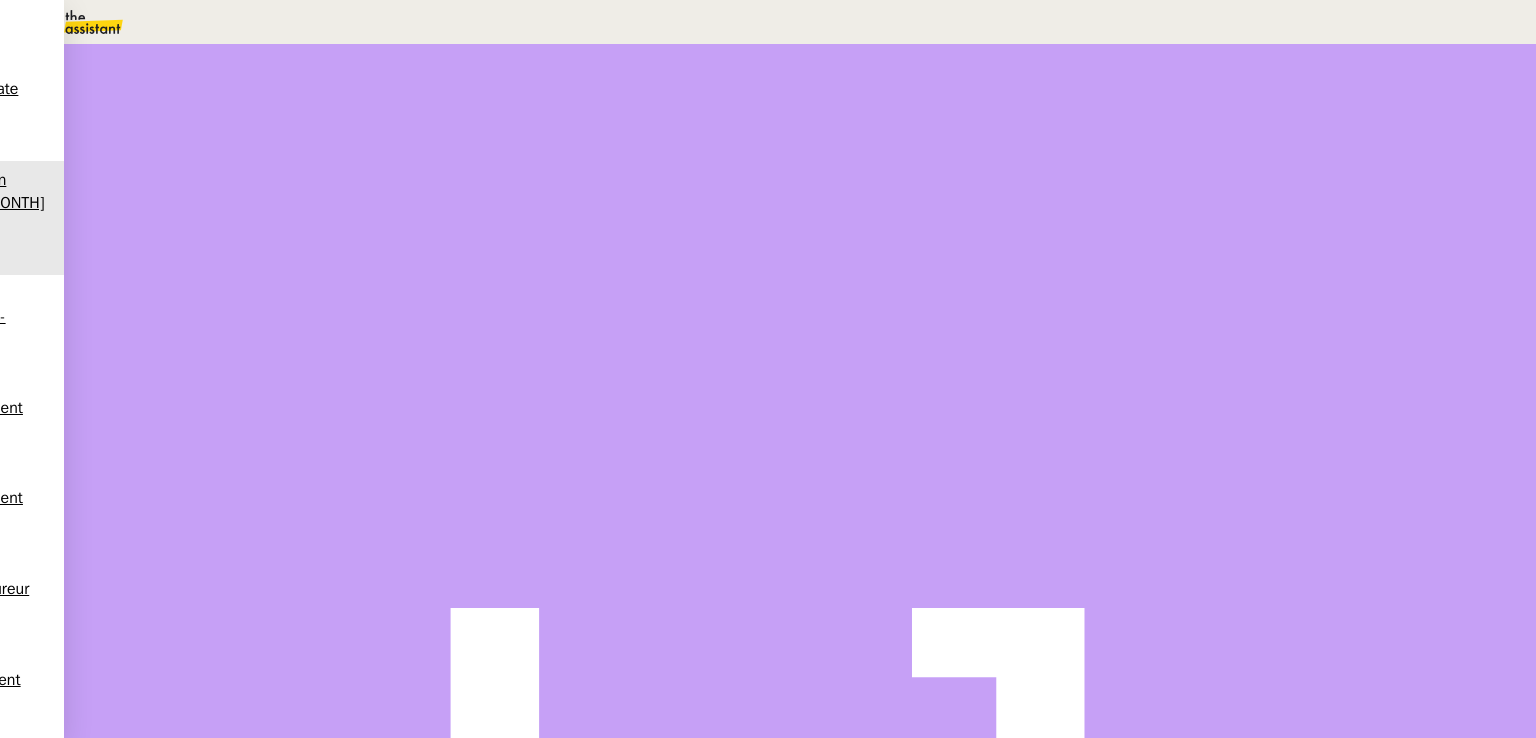 click at bounding box center (287, 340) 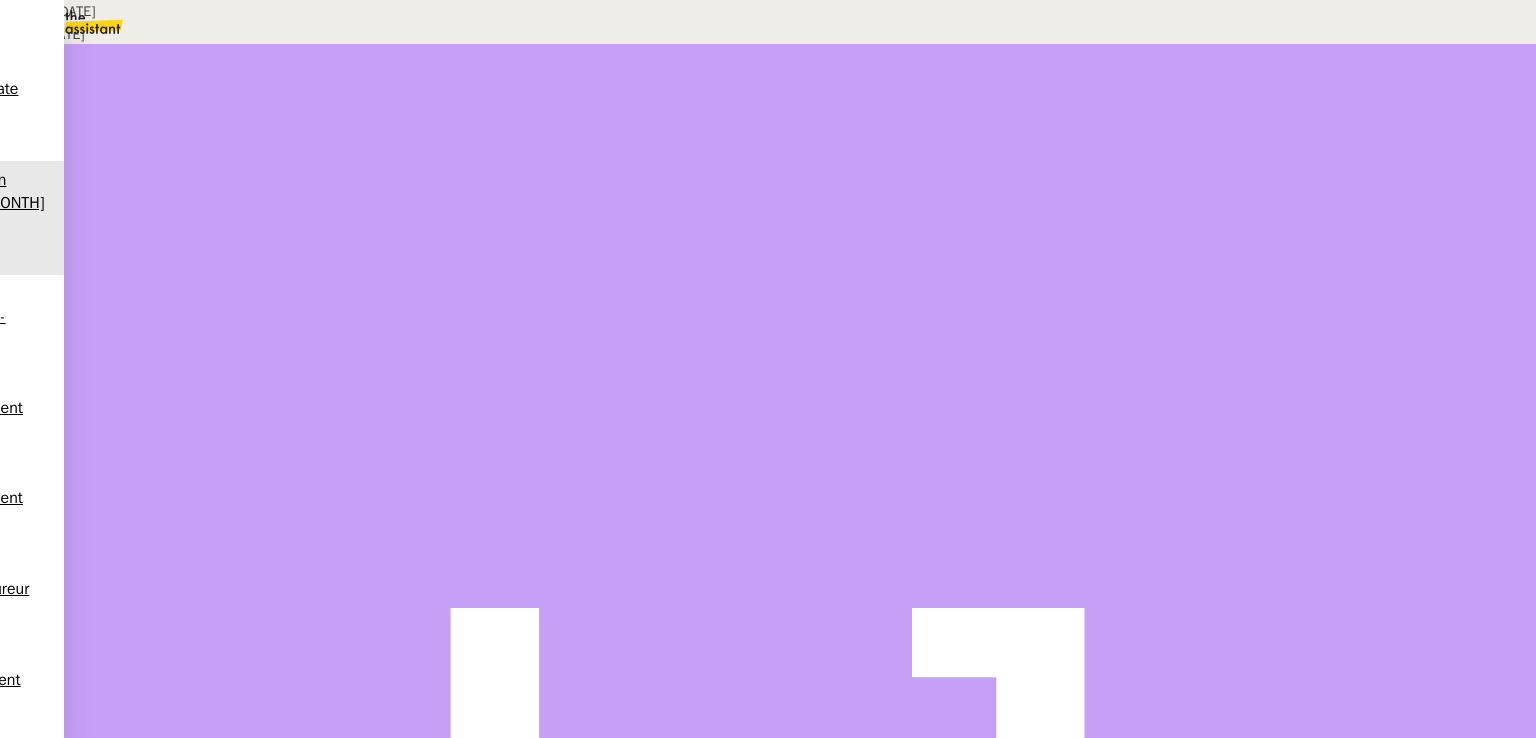 click on "Créée le [DATE] MAJ le [DATE] Contexte : Cette procédure vise à rassembler les éléments de pré-comptabilité traités en fin de mois précédent et de les envoyer au comptable Récurrence : Le [DAY] de chaque mois pour M-1 Déclenchement : Automatique PROCÉDURE : Se connecter à la banque UBS et télécharger les relevés bancaires des 4 comptes (avec le détail) sur la période du mois précédent Sur le DRIVE , déposer les relevés dans les dossiers de chaque compte du mois correspondant où les justificatifs ont été précédemment ajoutés Envoyer à [NAME] le template " PSPI - ENVOI COMPTABILITE NAGIB " en mettant à jour le lien du DRIVE" at bounding box center (768, 247) 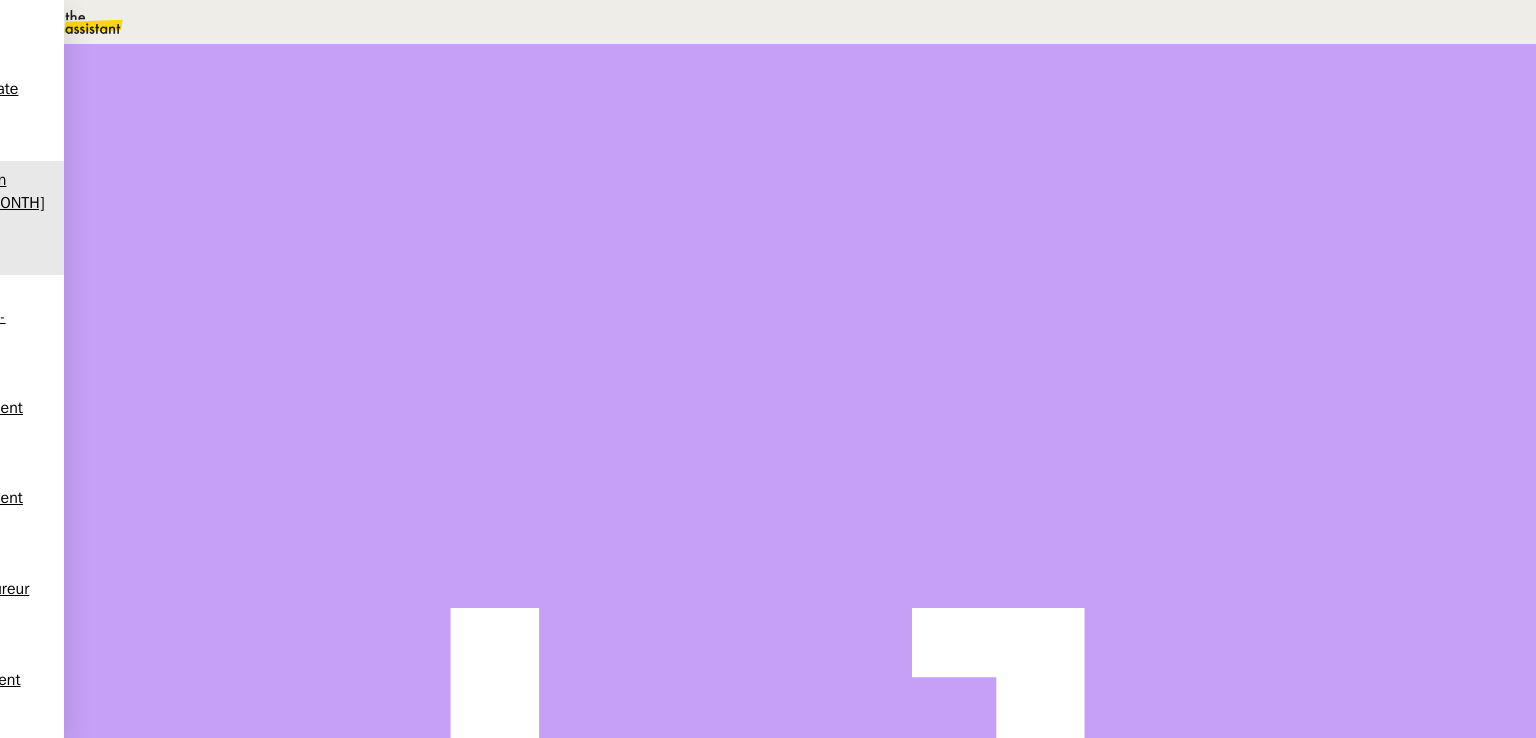 click on "Message" at bounding box center (877, 239) 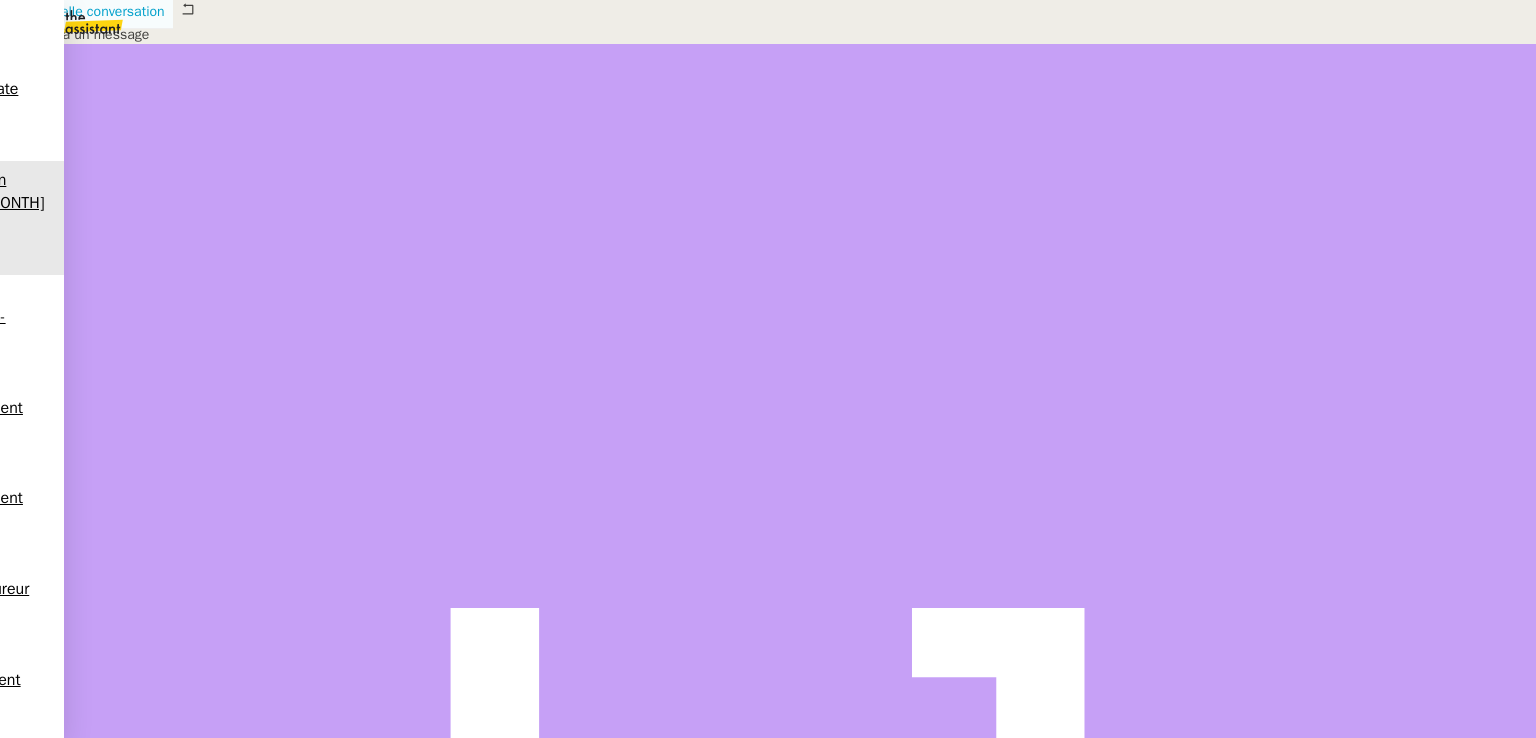click on "Nouvelle conversation" at bounding box center (97, 11) 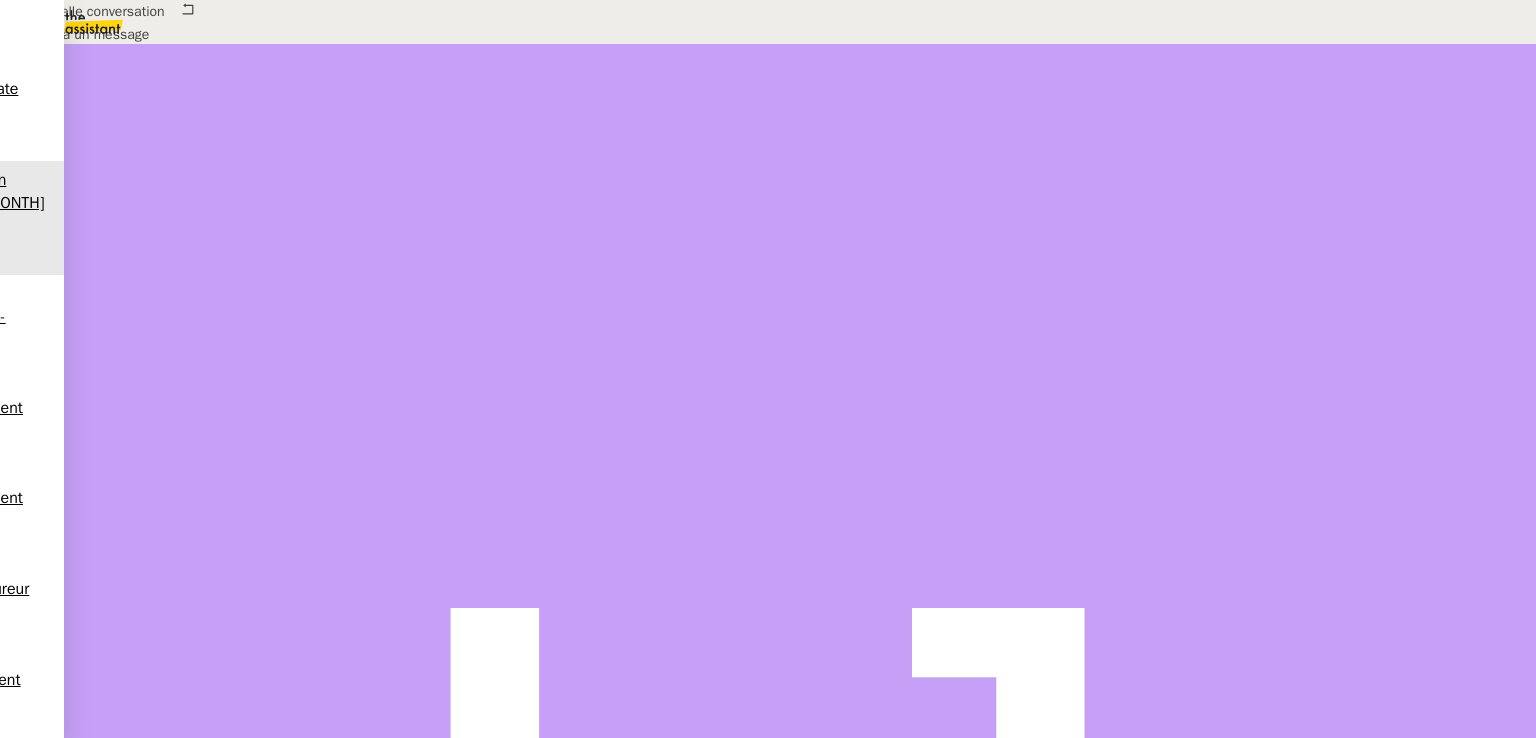 type on "nag" 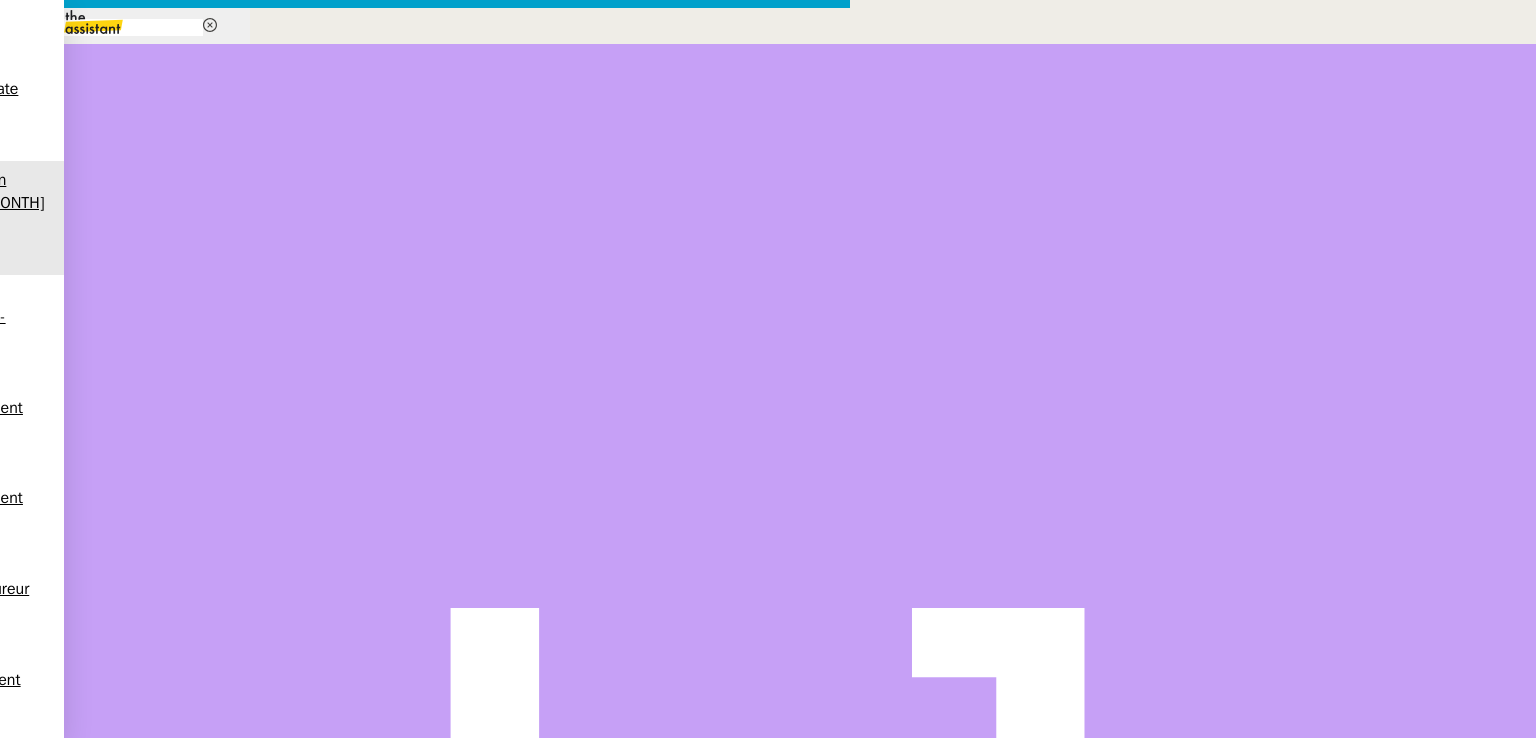 click on "nagiv Service PSPI - ENVOI COMPTABILITE NAGIB    A utiliser dans le cadre de la procédure d'envoi mensuel d'éléments comptables  [FIRST] [LAST]  Common PSPI - ENVOI COMPTABILITE NAGIB    A utiliser dans le cadre de la procédure d'envoi mensuel d'éléments comptables  [FIRST] [LAST]  Other No Templates    _______     Nagib ET [LAST]
au
Cc:
Ccc:
Objet : PSPI - Précomptabilité mois XX/XX Bonjour Nagib, Vous trouverez sur  CE LIEN  les éléments relatifs à la pré-comptabilité du mois précédent. Vous en souhaitant bonne réception, Envoyer Ajouter des fichiers Supprimer Fermer" at bounding box center [768, 565] 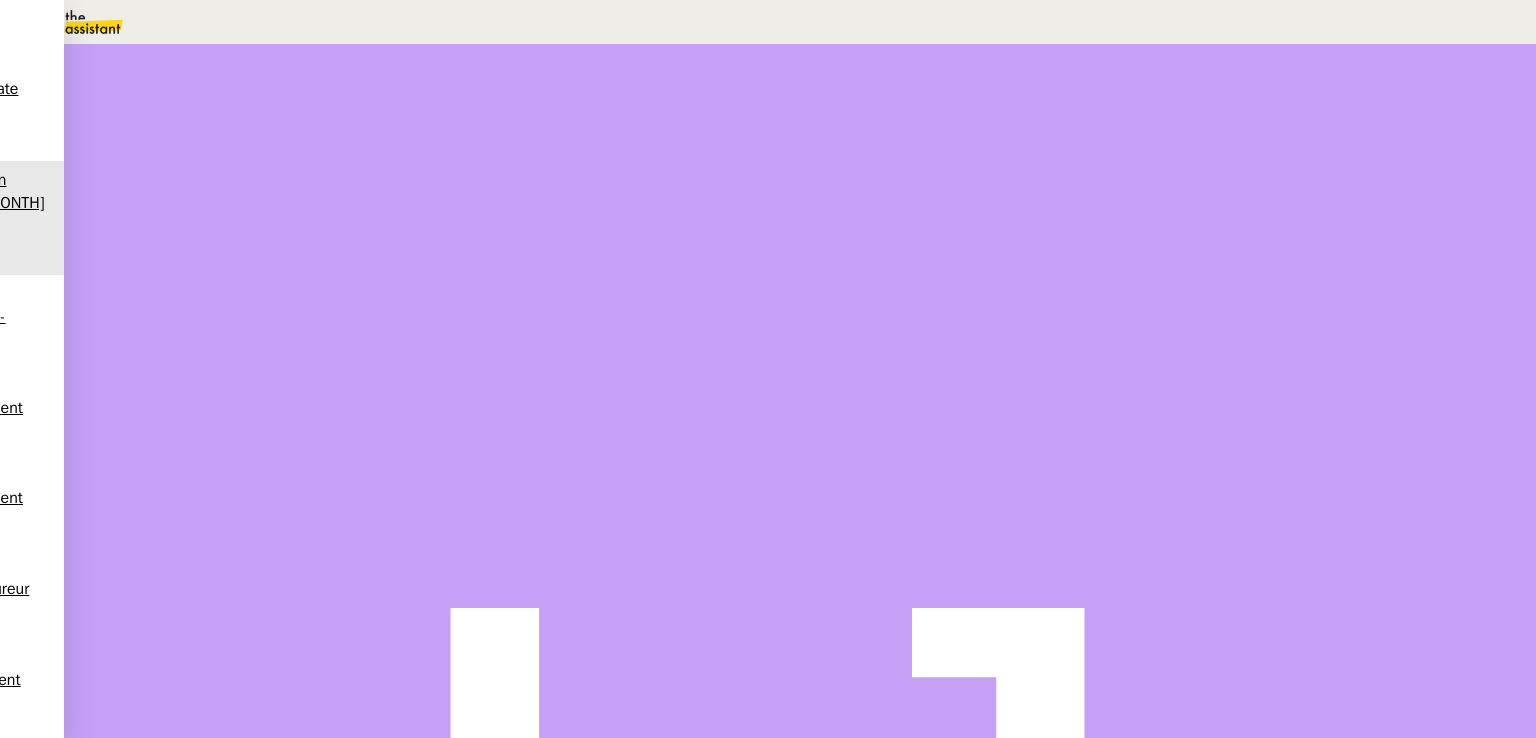 click on "Commentaire" at bounding box center (956, 239) 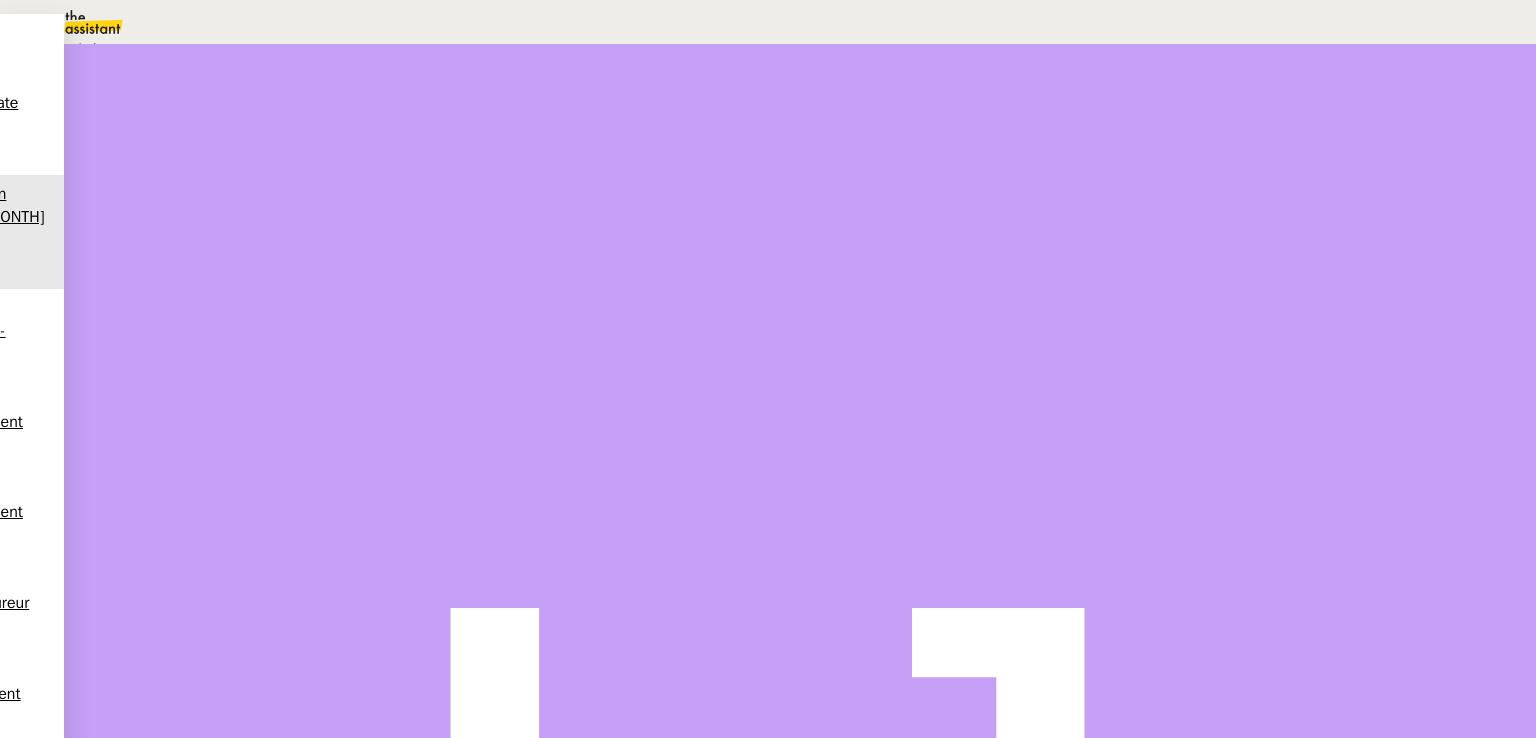 click on "Aucune procédure ne permet de répondre à la demande." at bounding box center [213, 49] 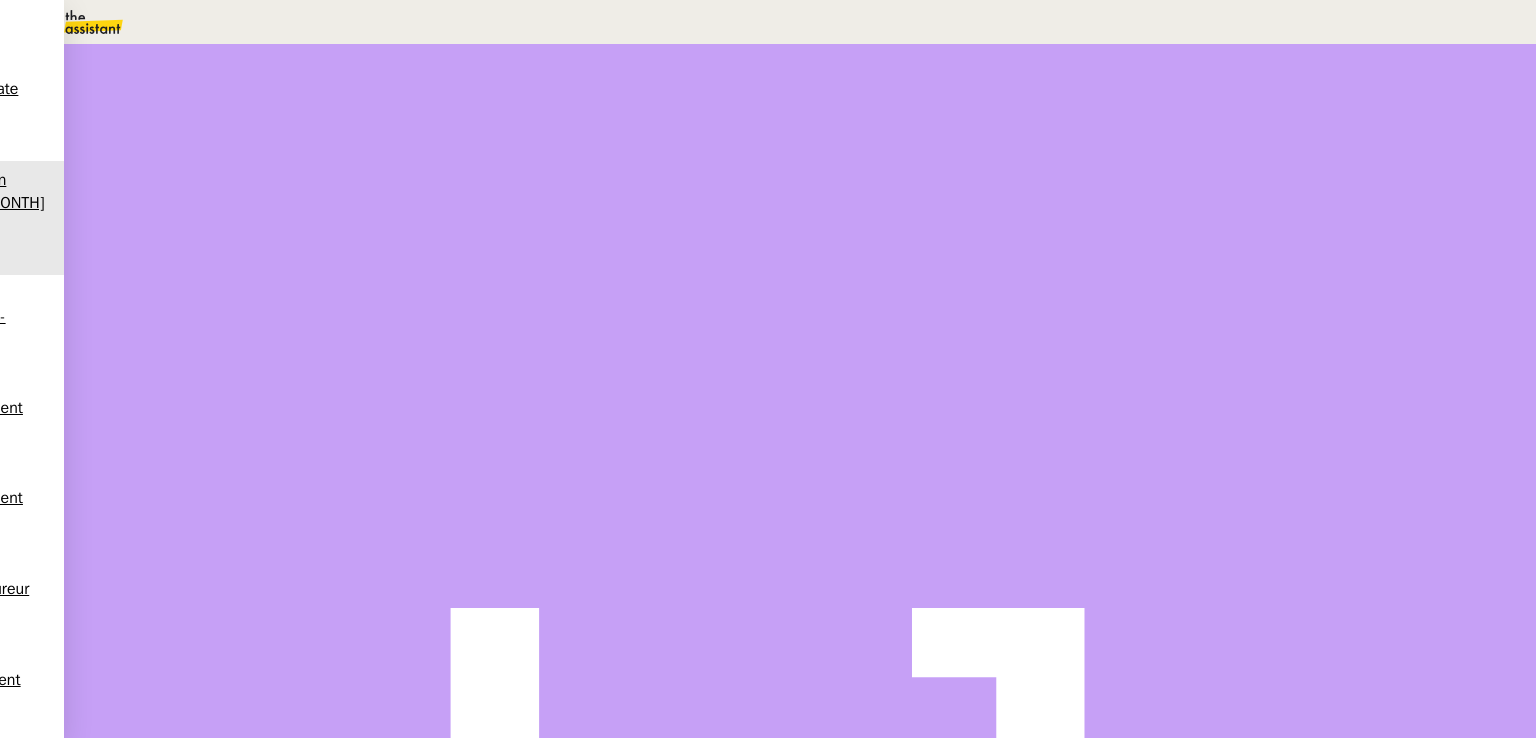 click on "Sauver" at bounding box center (1139, 188) 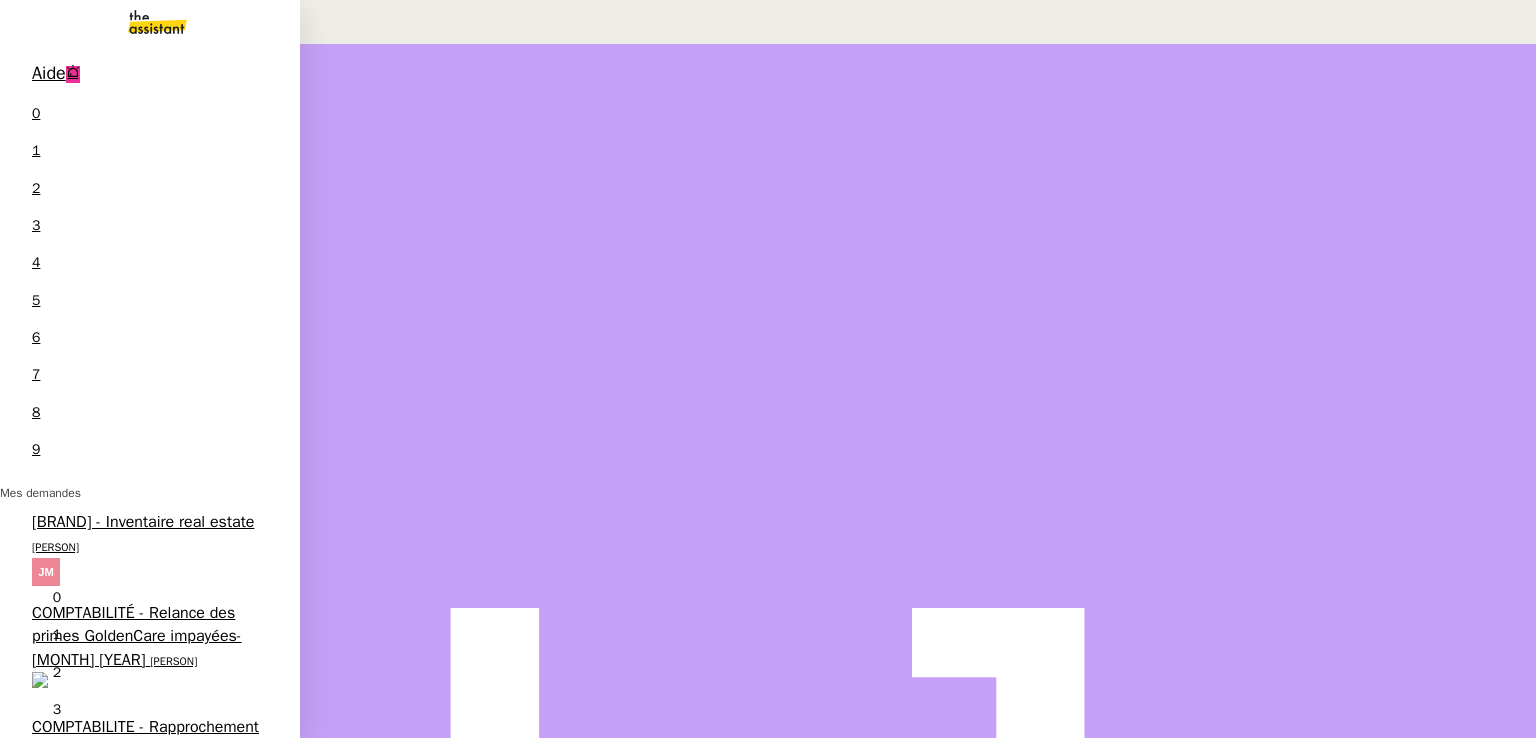 click on "[NAME] [SURNAME]" at bounding box center [153, 1363] 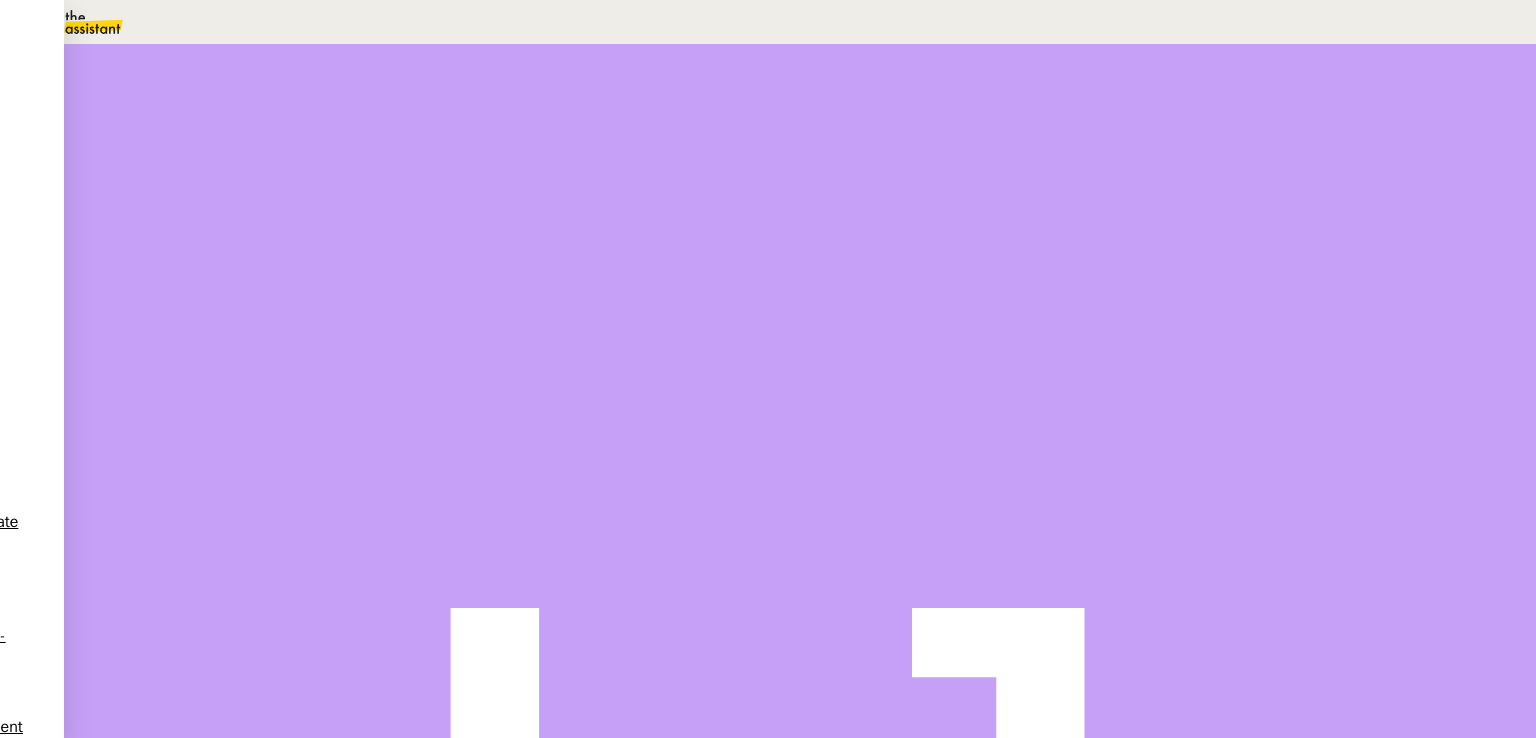 scroll, scrollTop: 1268, scrollLeft: 0, axis: vertical 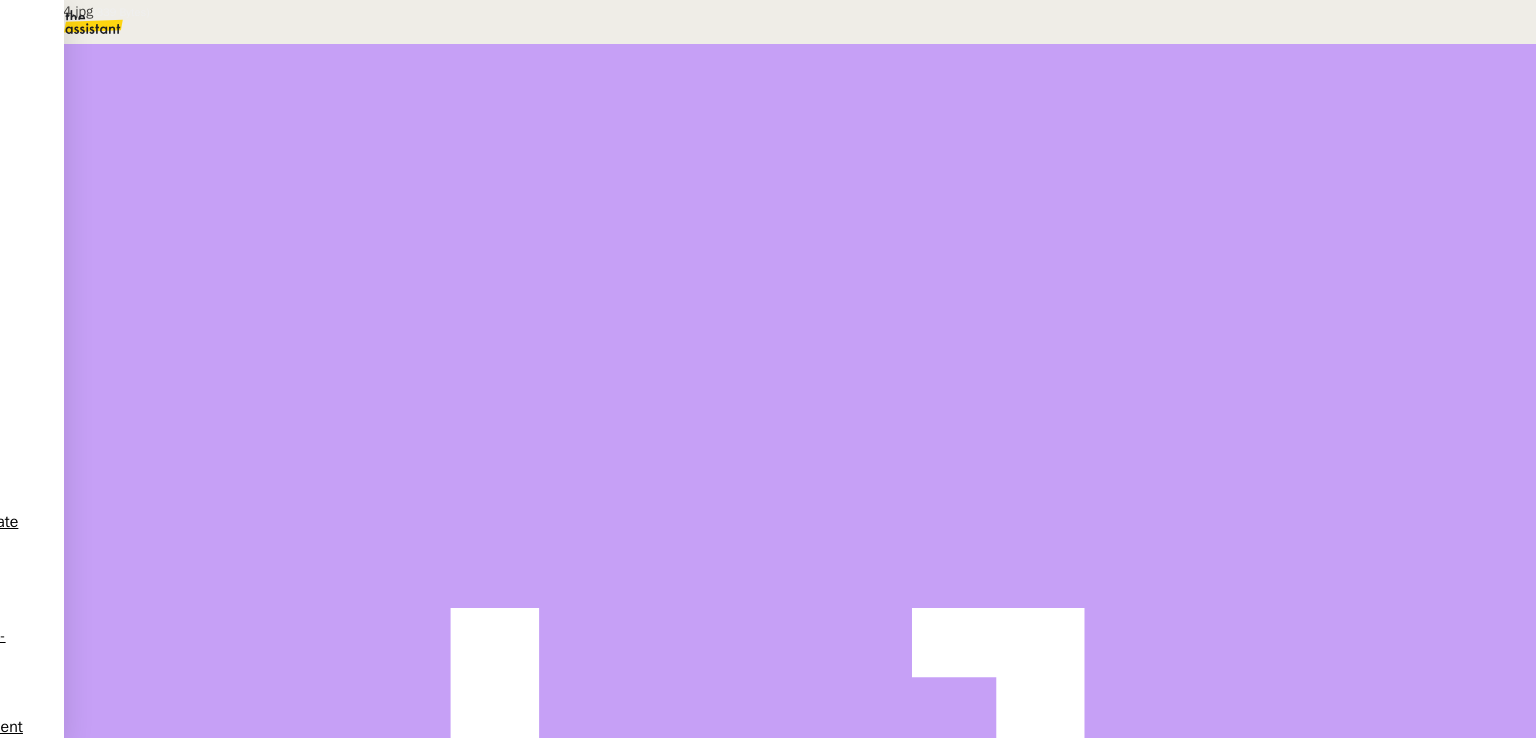 click on "~WRD0004.jpg" at bounding box center [689, 585] 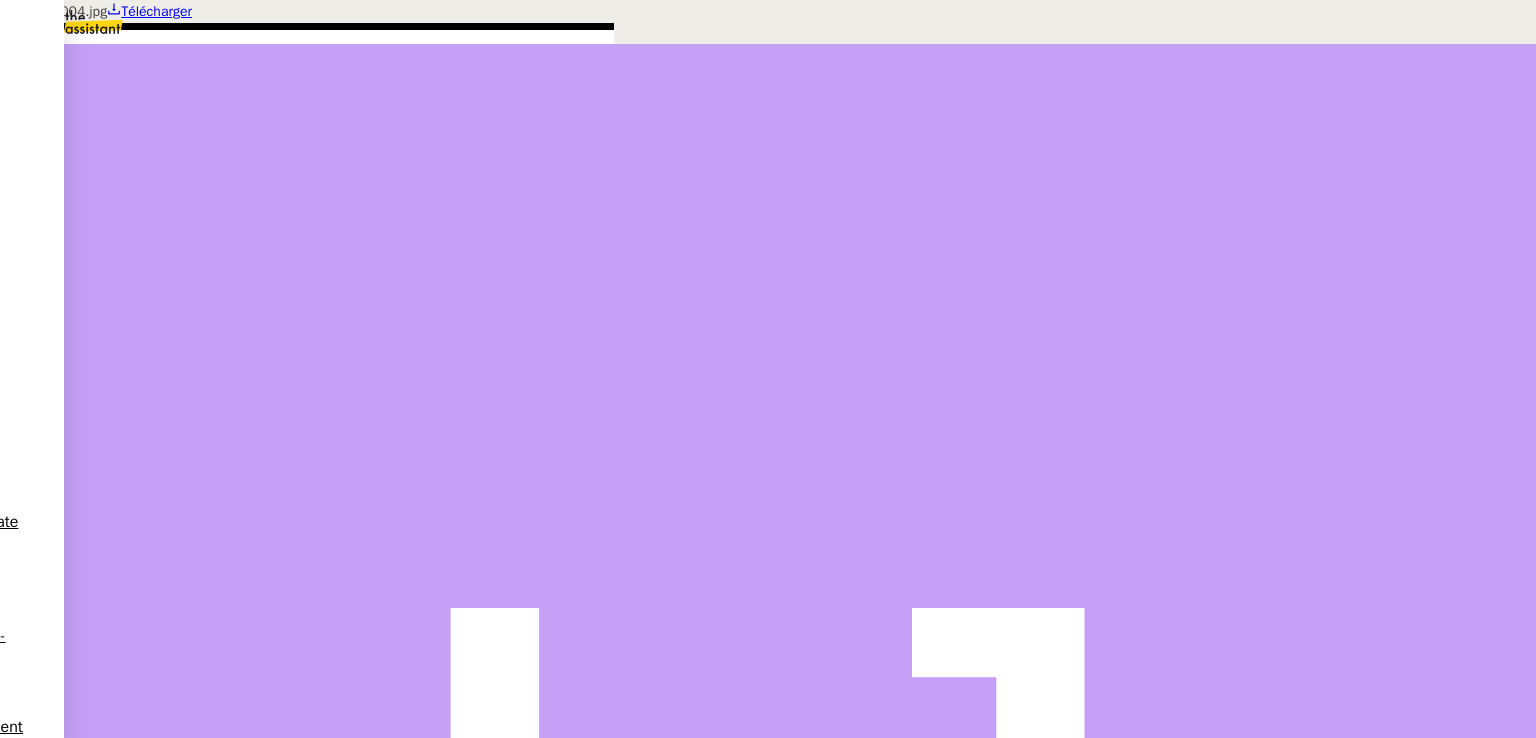 click at bounding box center [768, 0] 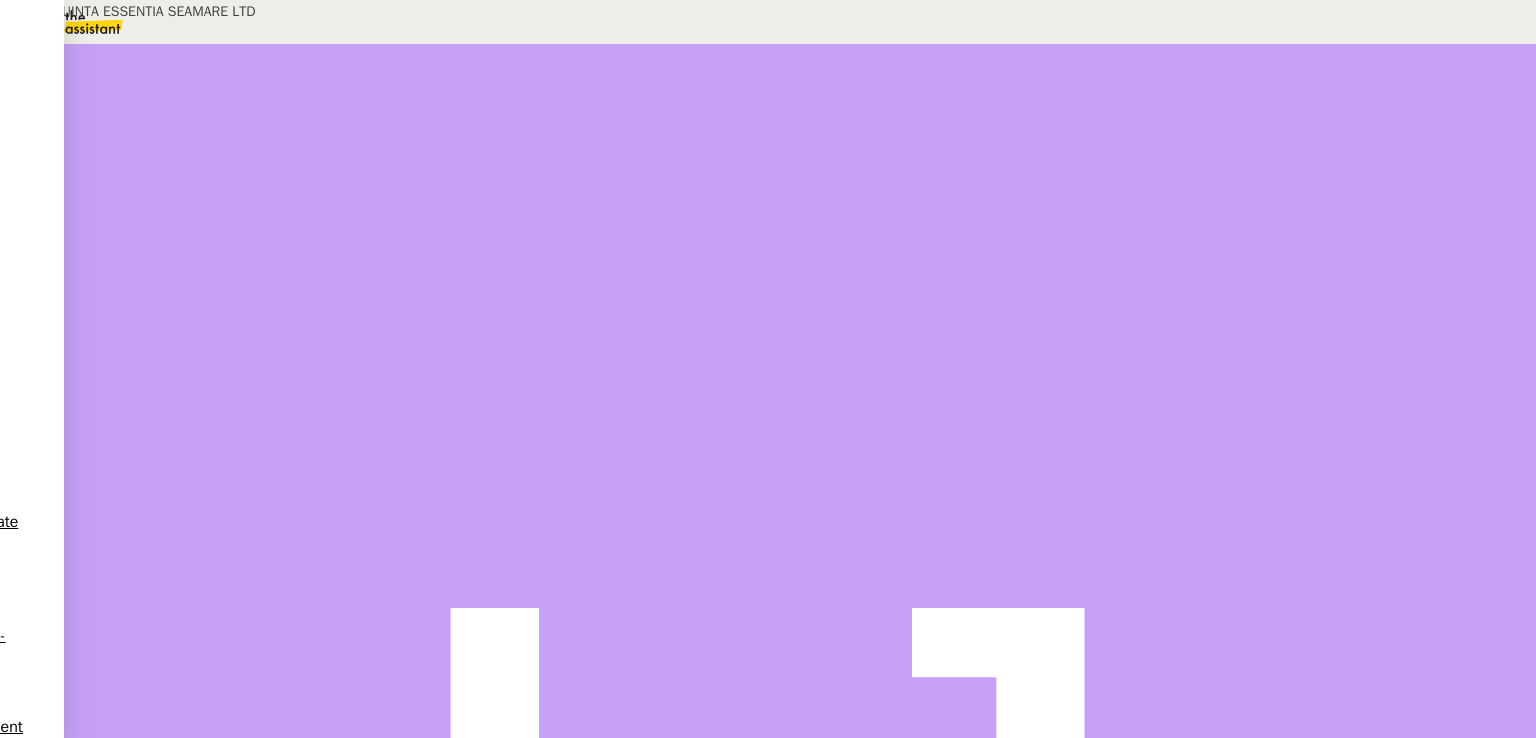 click on "EC PSPI QUINTA ESSENTIA SEAMARE LTD [YEAR].pdf" at bounding box center [689, 585] 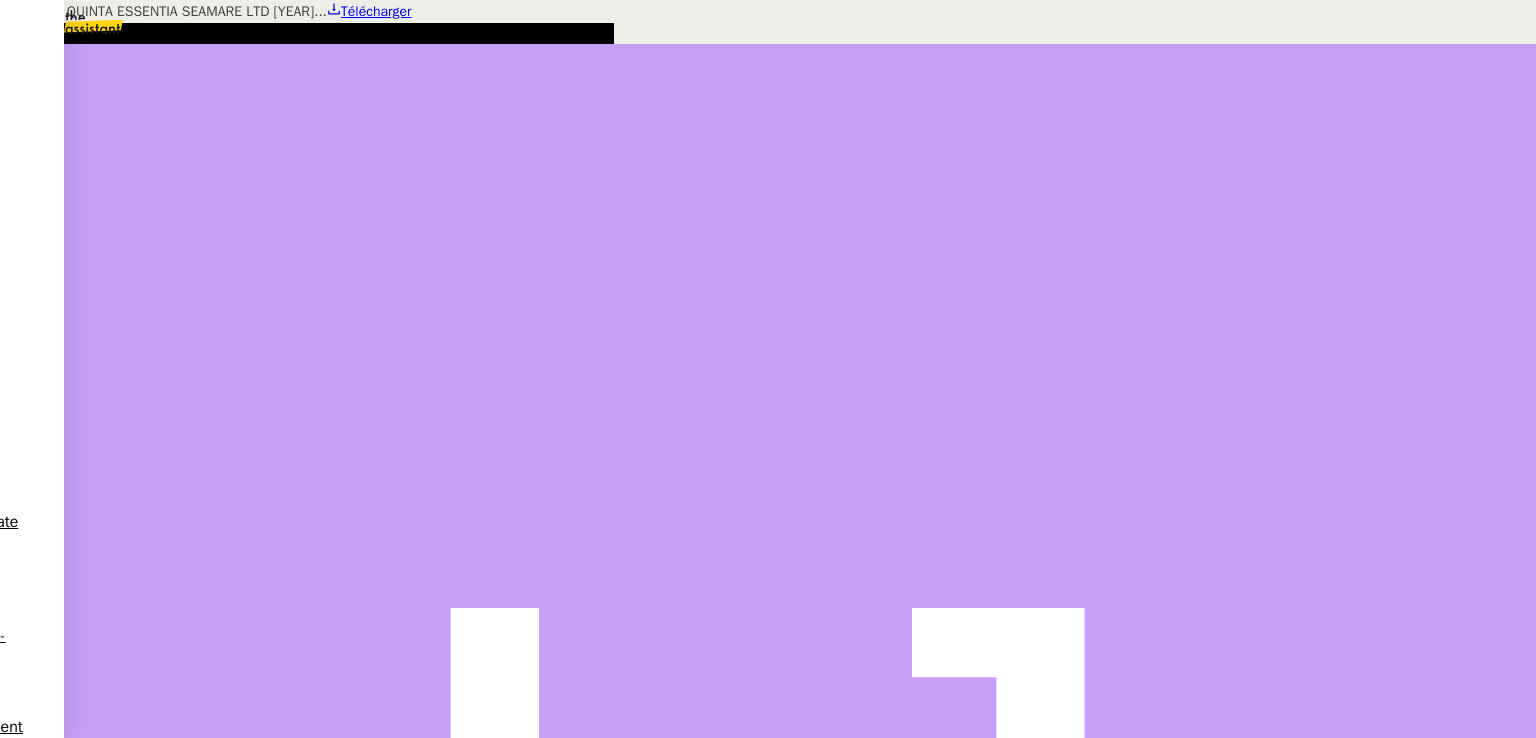 click at bounding box center (768, 0) 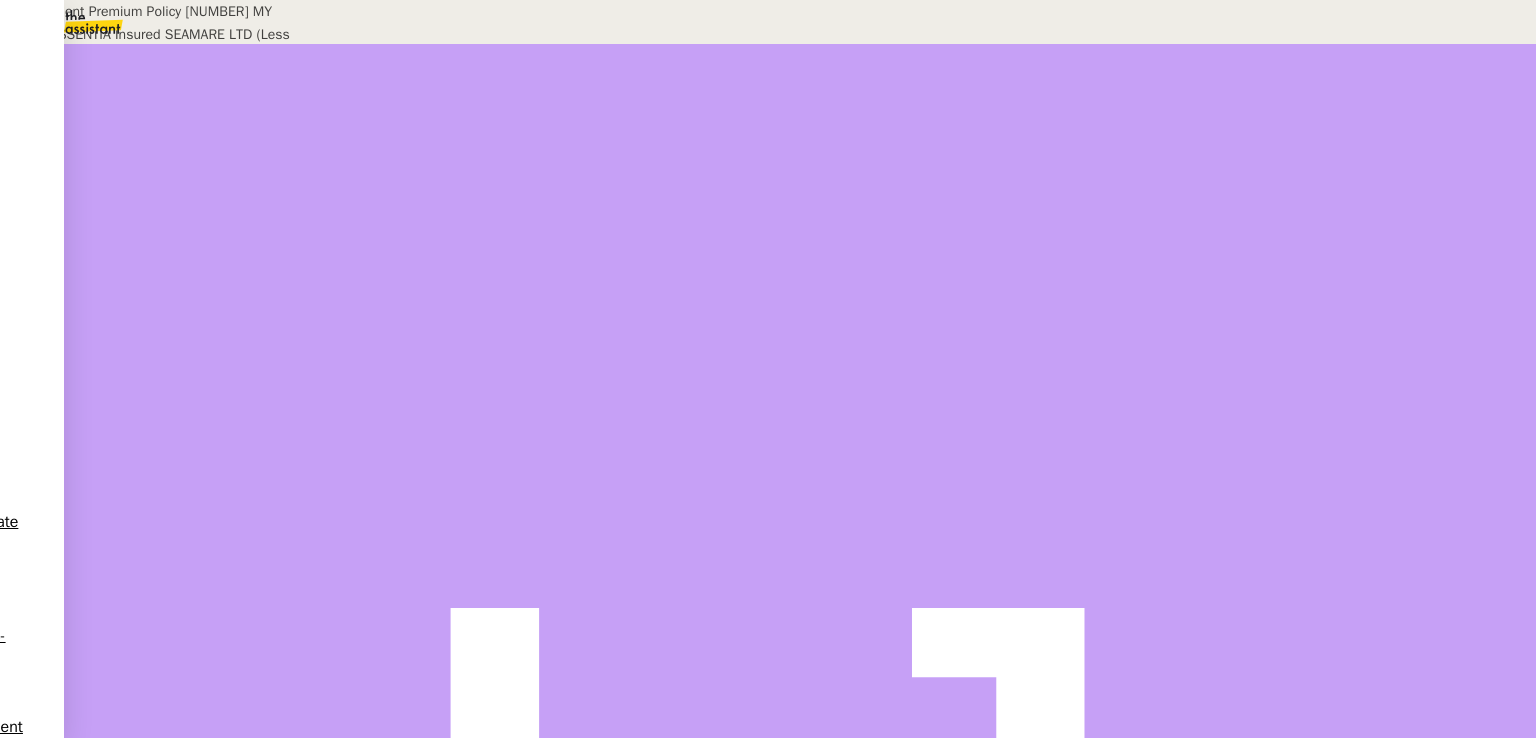 click on "PSPI Payment Premium Policy 13788 MY QUINTA ESSENTIA Insured SEAMARE LTD (Less c..." at bounding box center (689, 585) 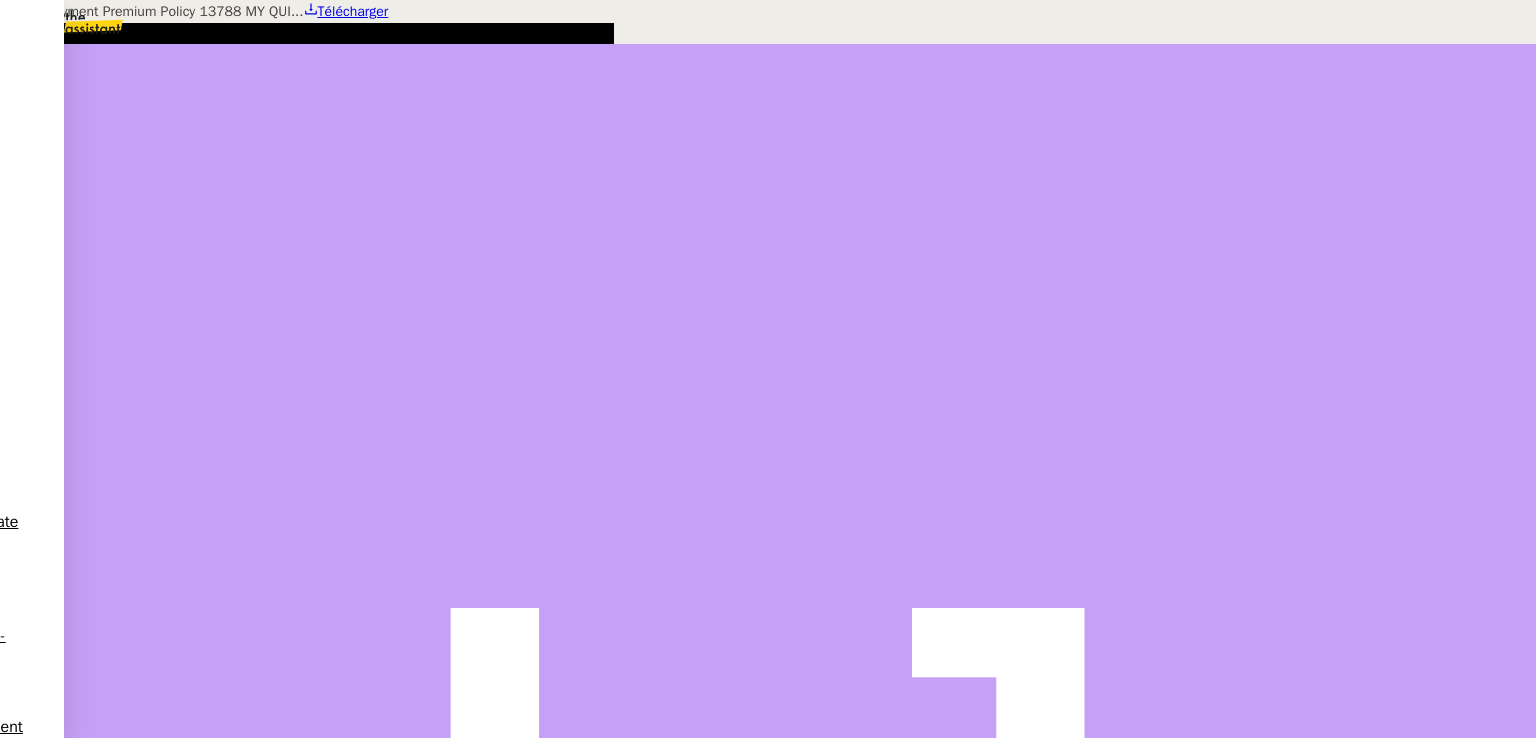 click at bounding box center [768, 0] 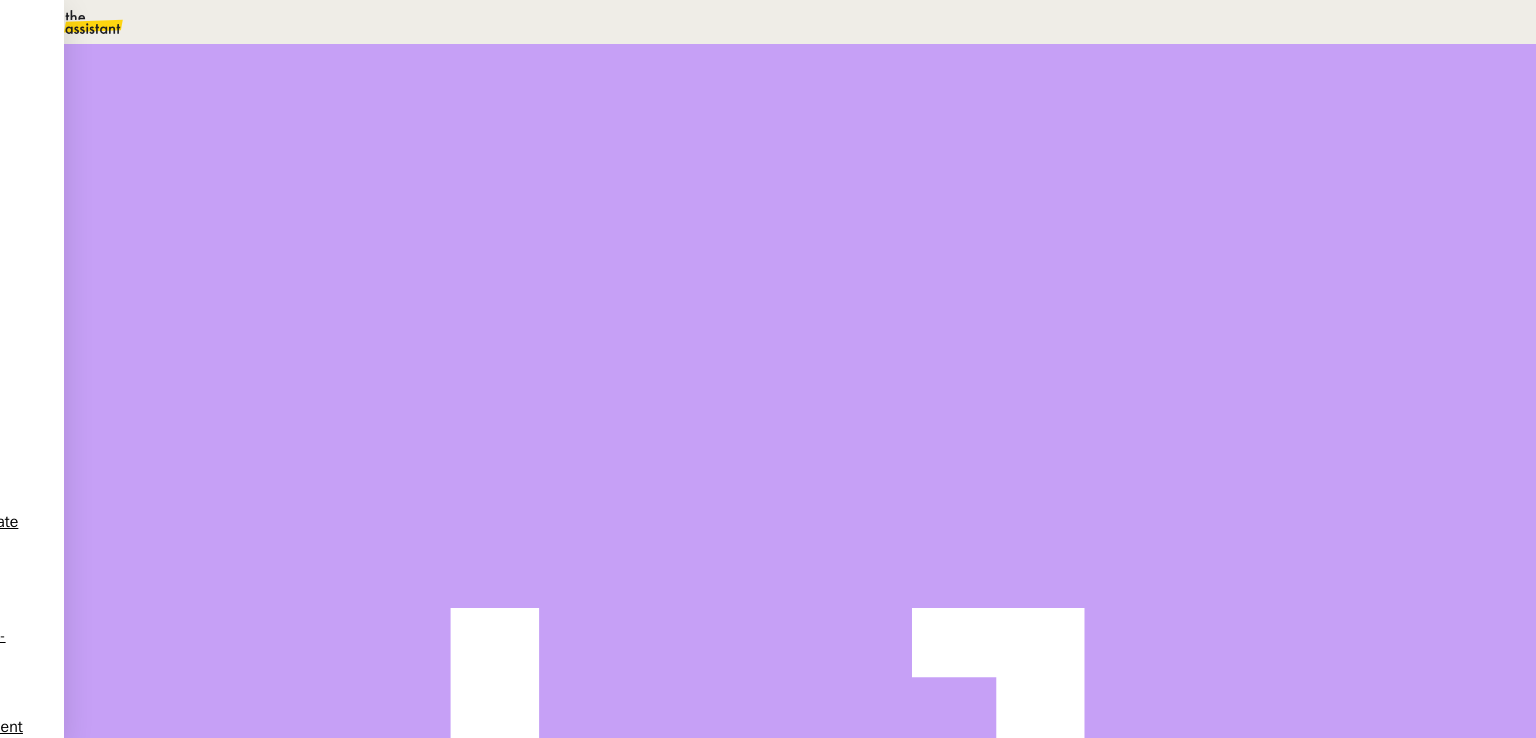 scroll, scrollTop: 244, scrollLeft: 0, axis: vertical 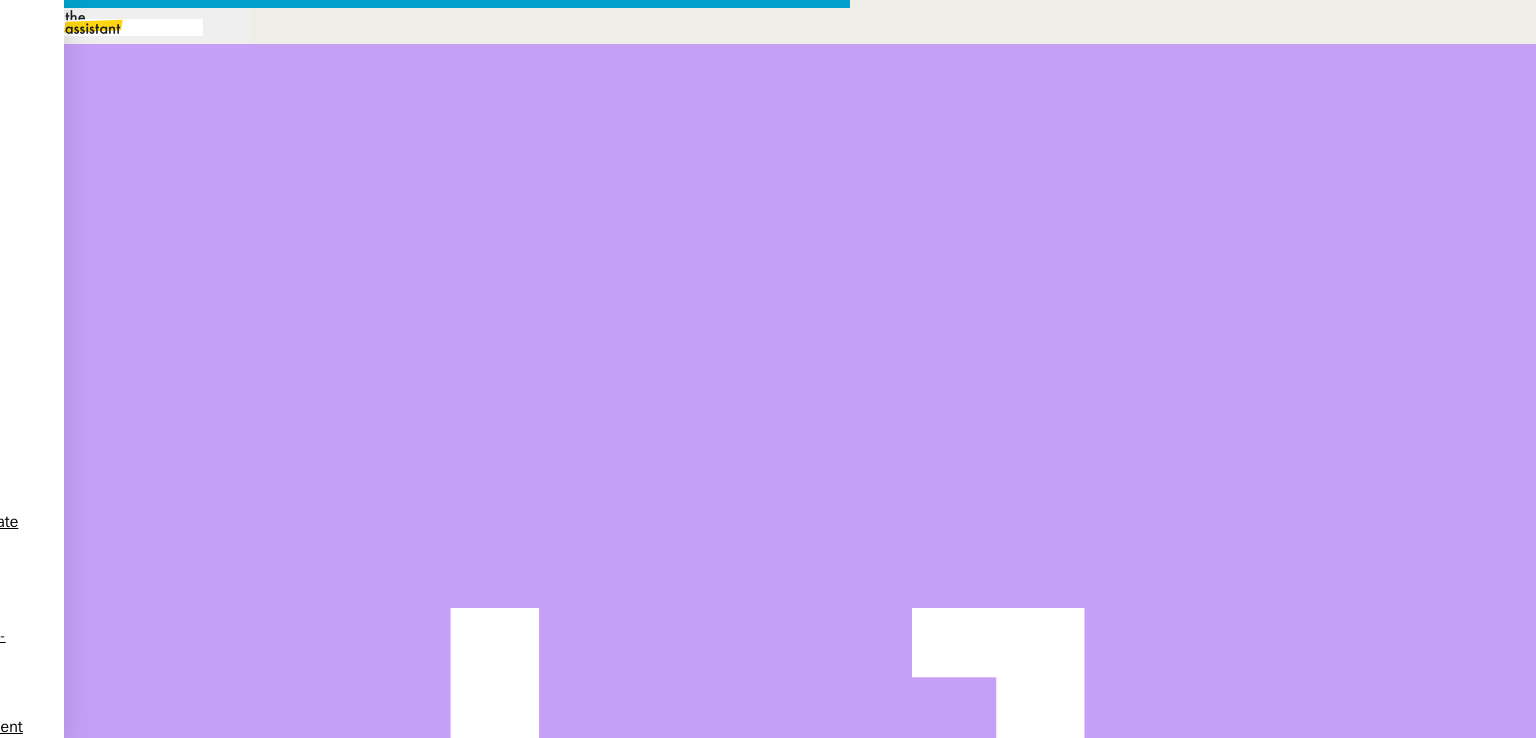 click at bounding box center [425, 837] 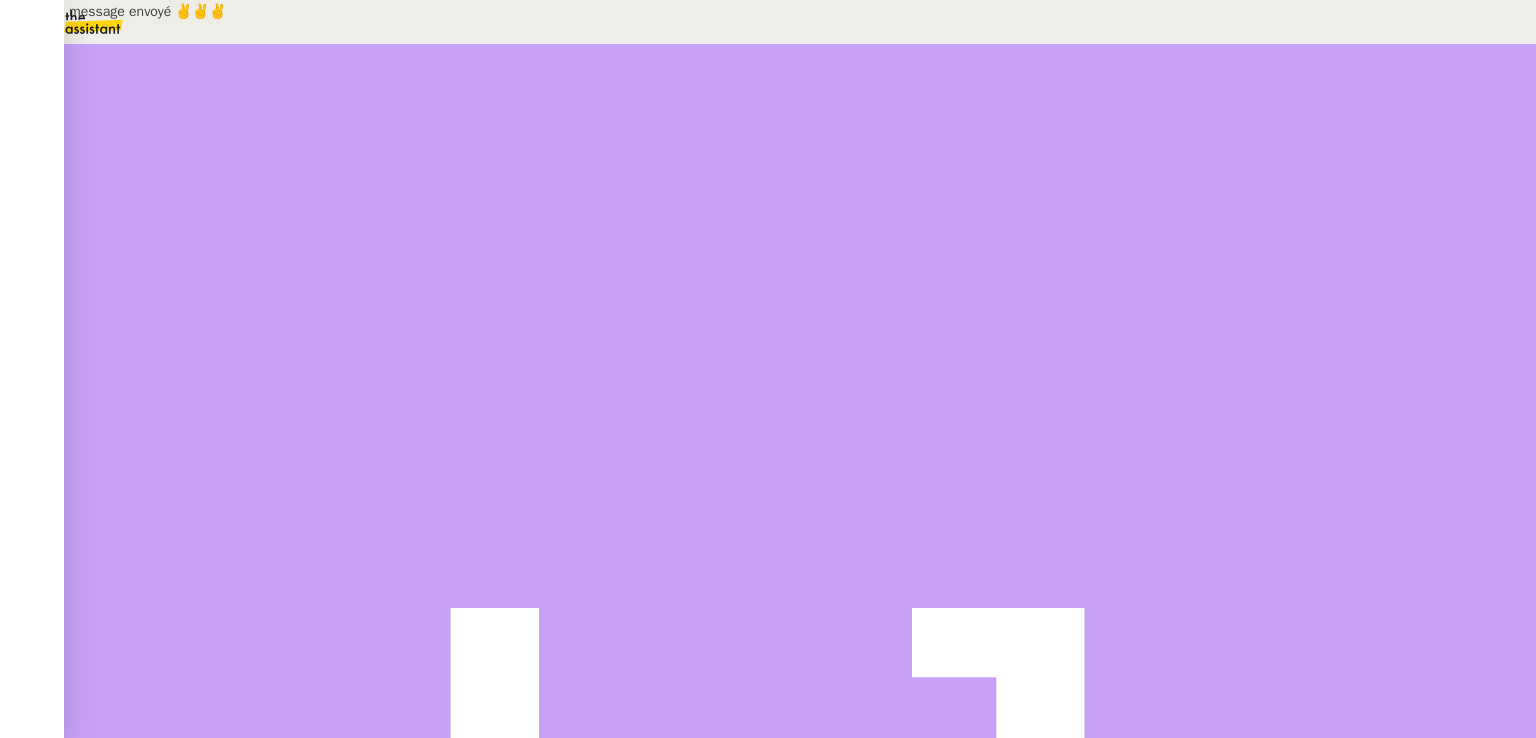 scroll, scrollTop: 0, scrollLeft: 0, axis: both 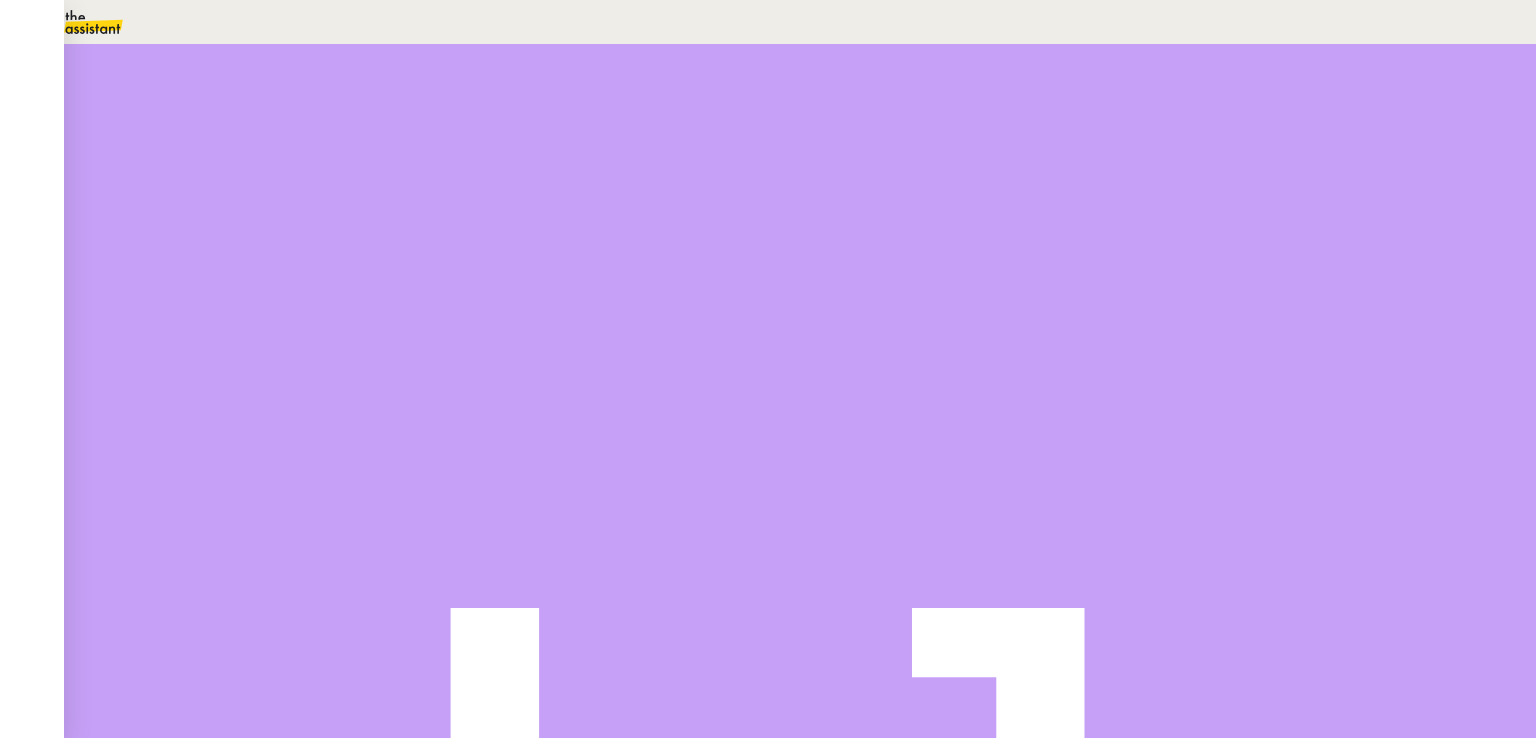 click at bounding box center [287, 407] 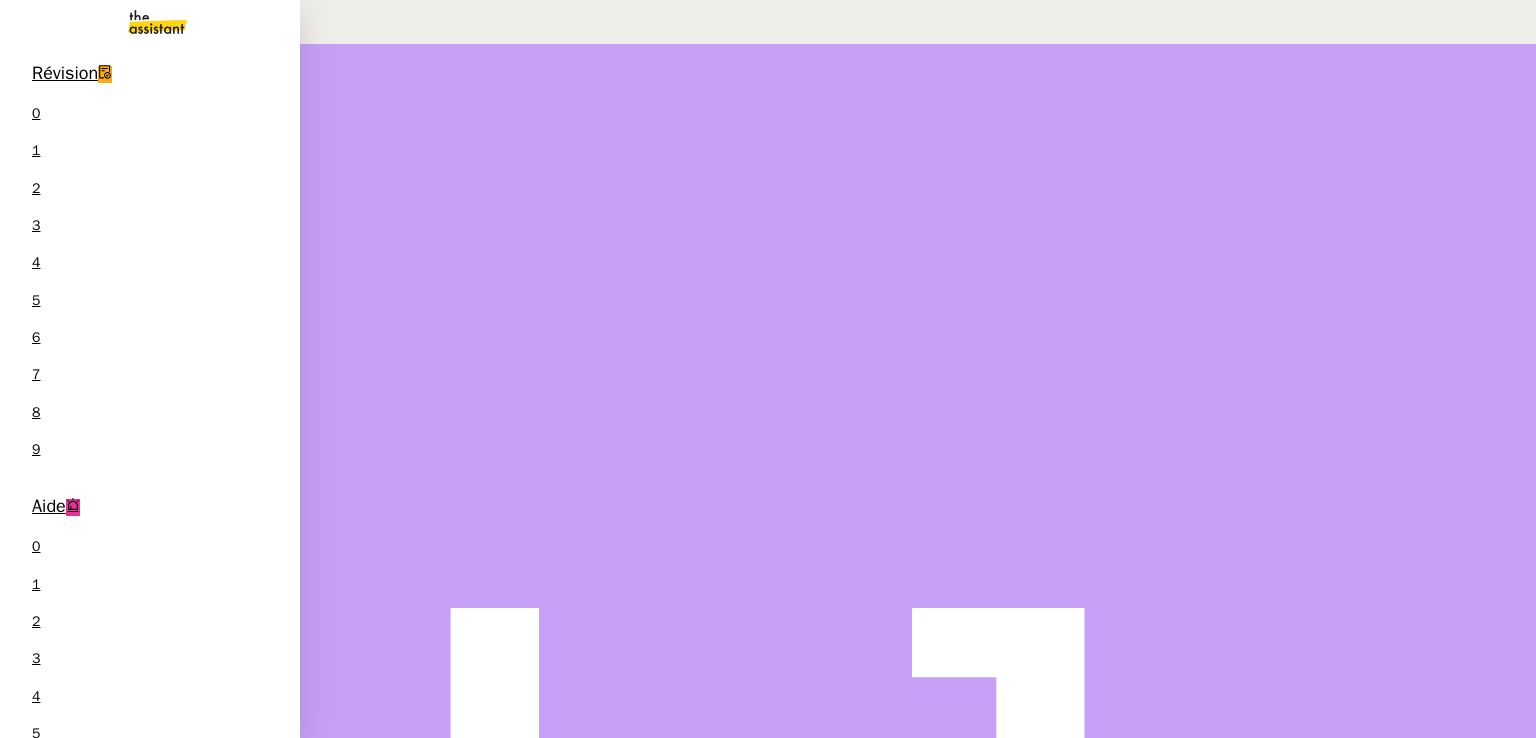 click on "Classer et envoyer la facture de Mme [LAST]" at bounding box center (143, 1692) 